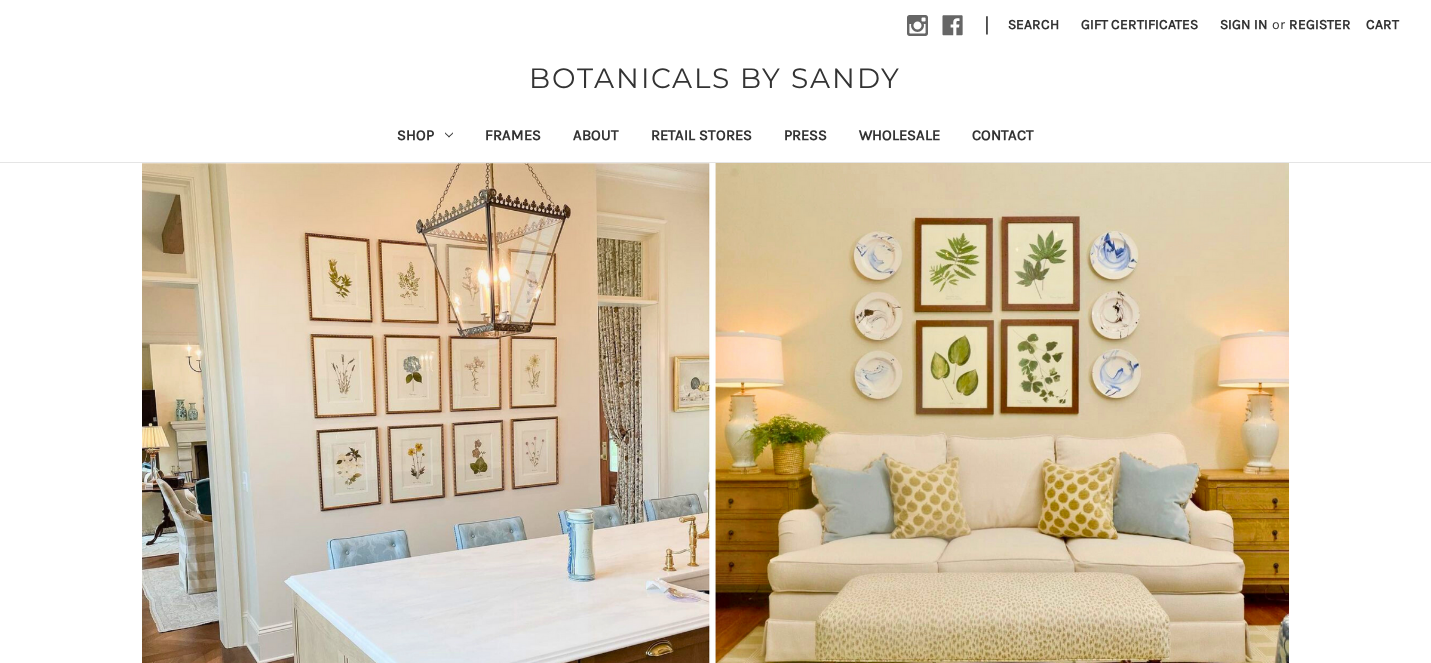 scroll, scrollTop: 0, scrollLeft: 0, axis: both 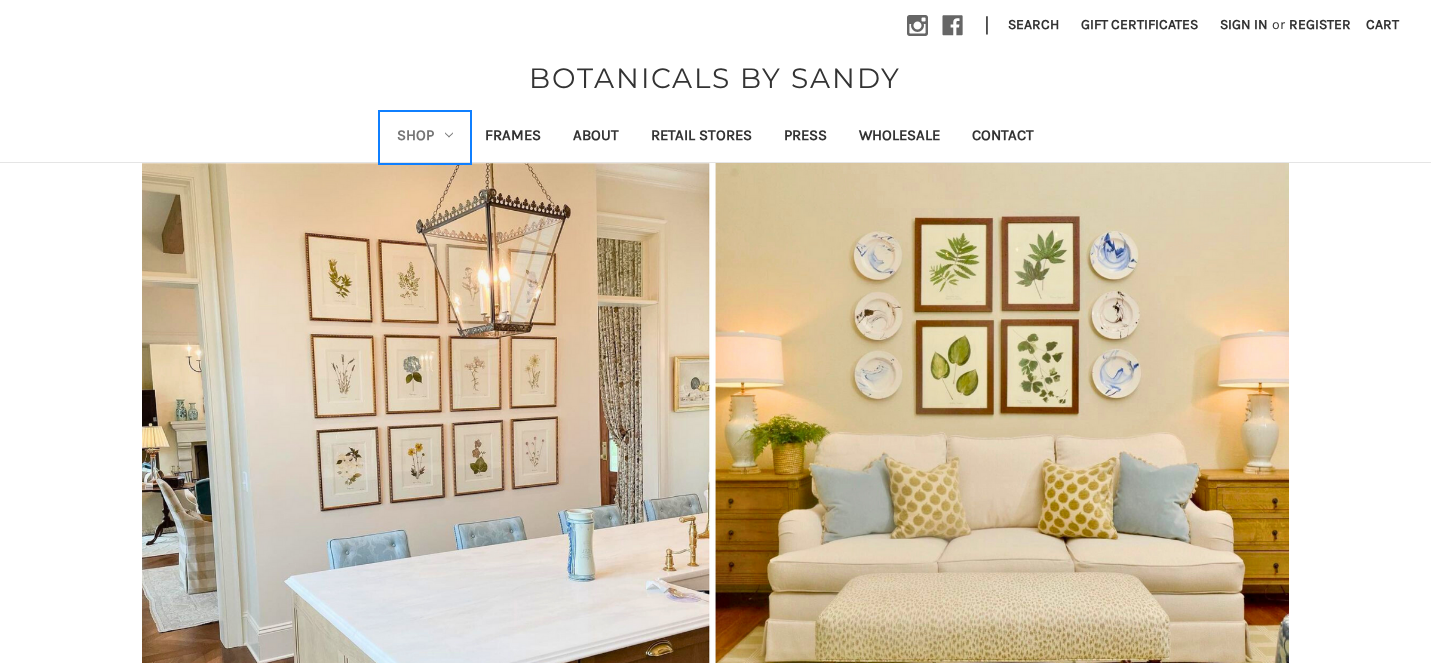 click on "Shop" at bounding box center [425, 137] 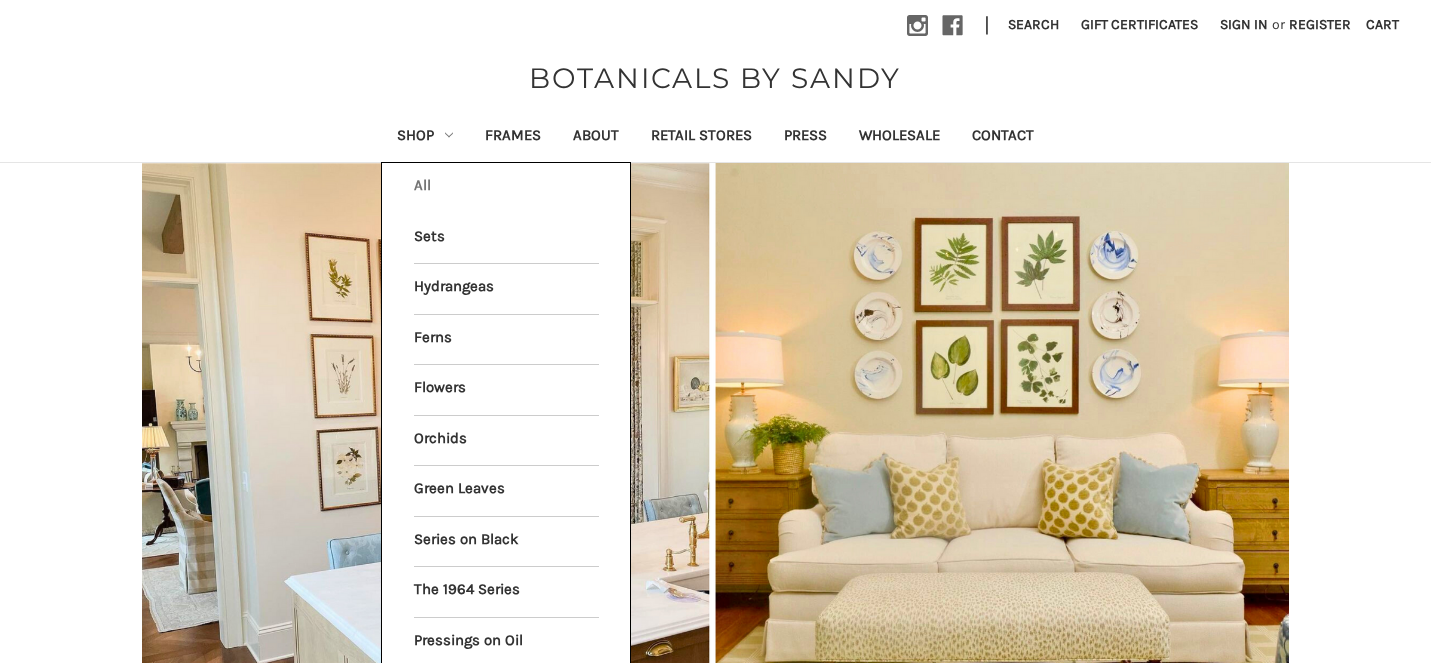 click on "All Shop" at bounding box center [506, 188] 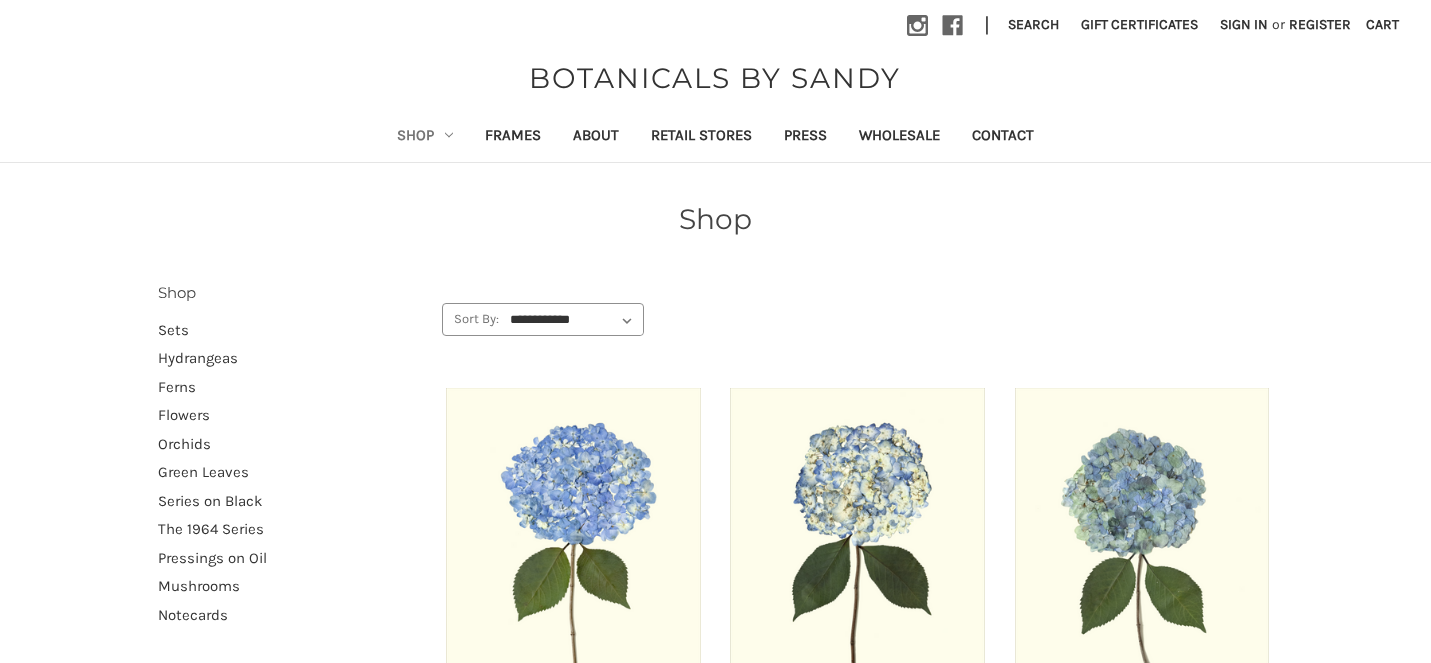 scroll, scrollTop: 0, scrollLeft: 0, axis: both 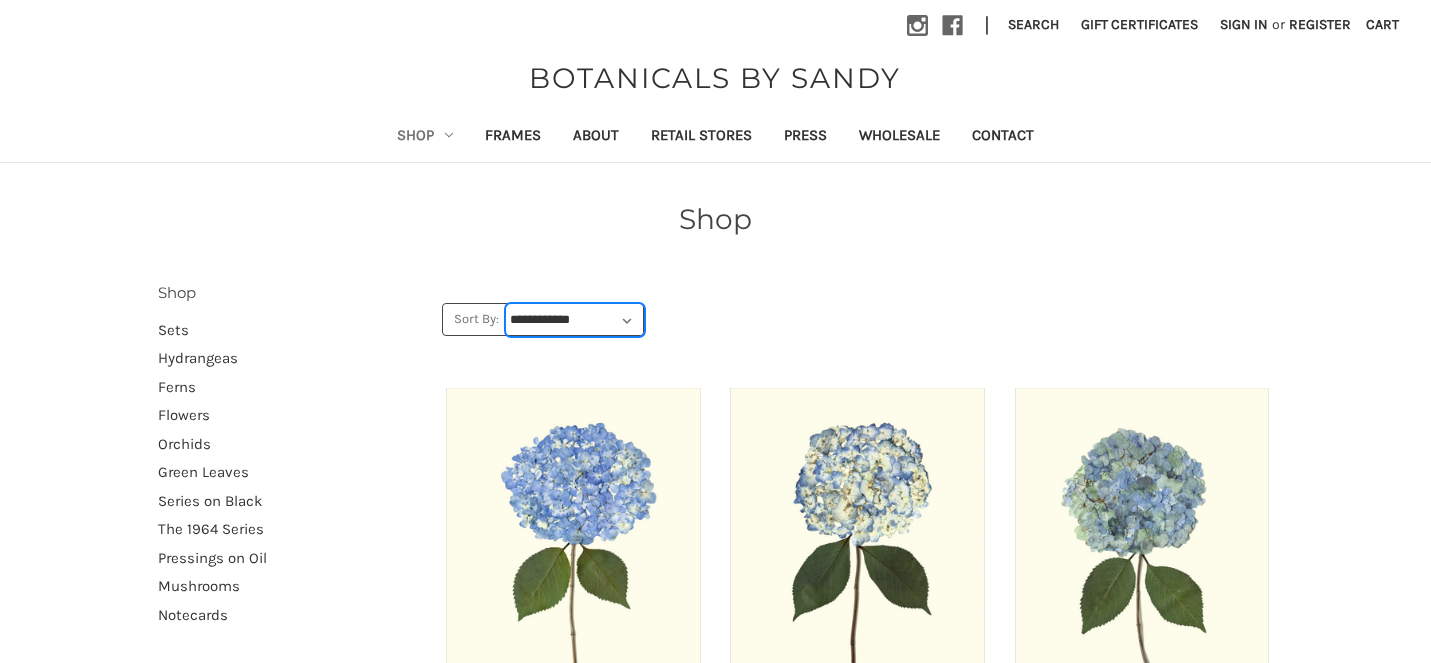 click on "**********" at bounding box center (575, 320) 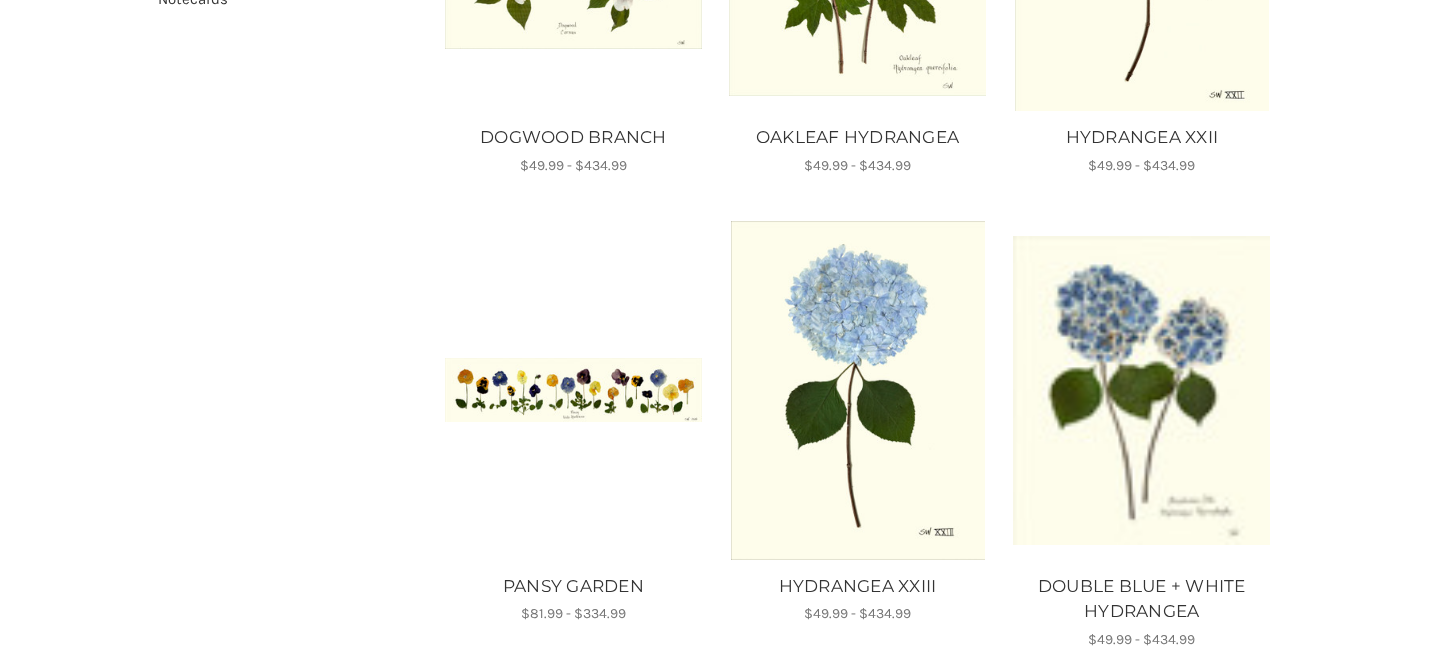 scroll, scrollTop: 686, scrollLeft: 0, axis: vertical 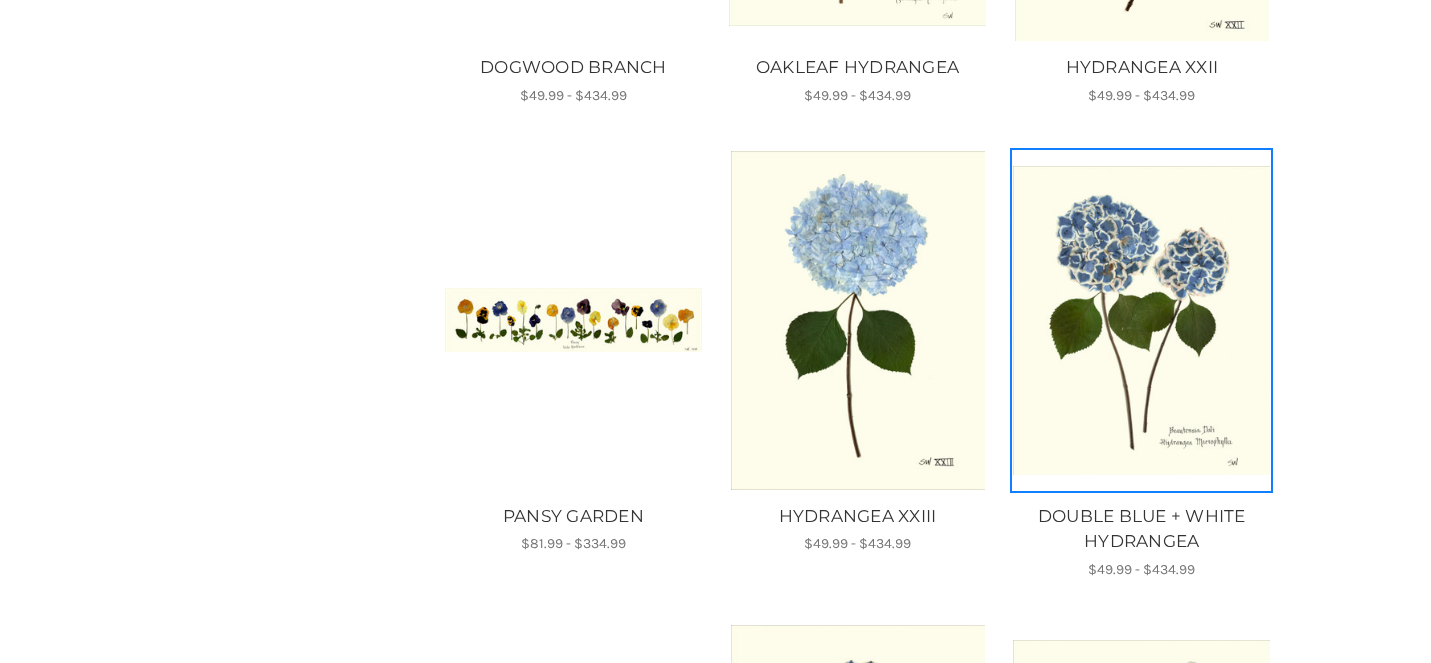 click at bounding box center [1141, 320] 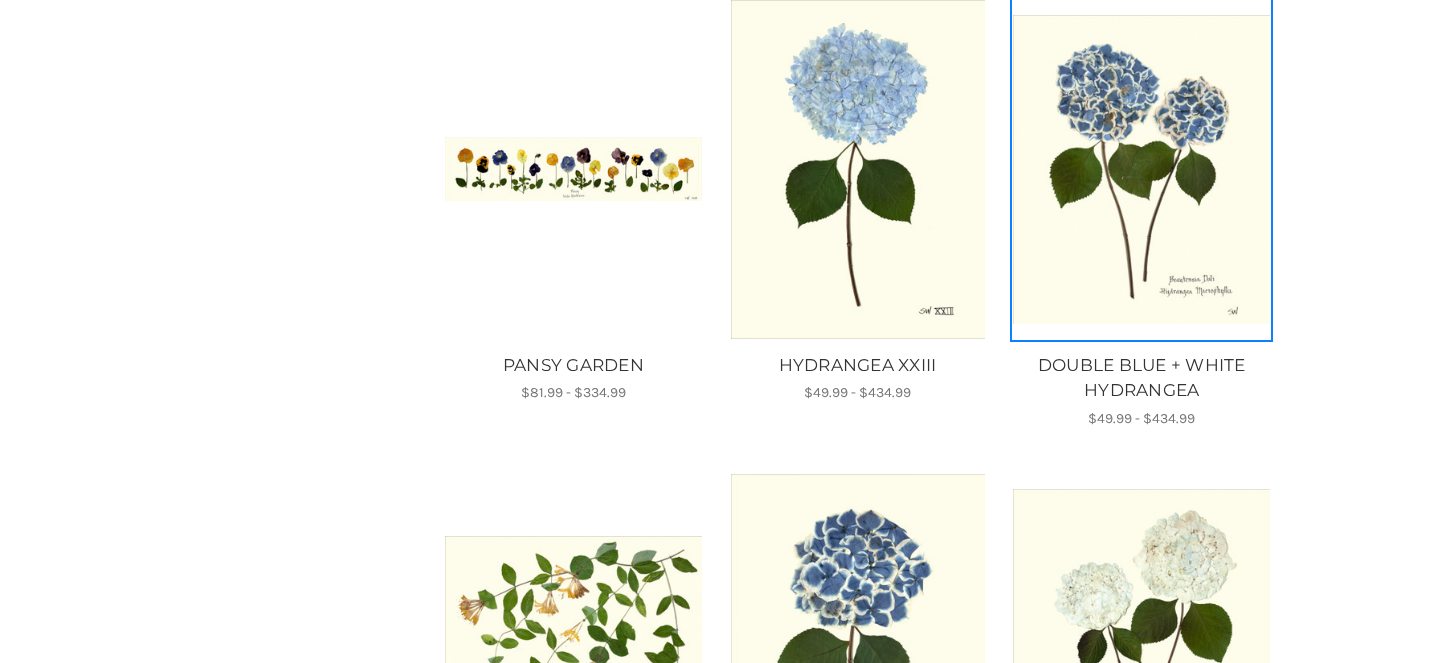scroll, scrollTop: 849, scrollLeft: 0, axis: vertical 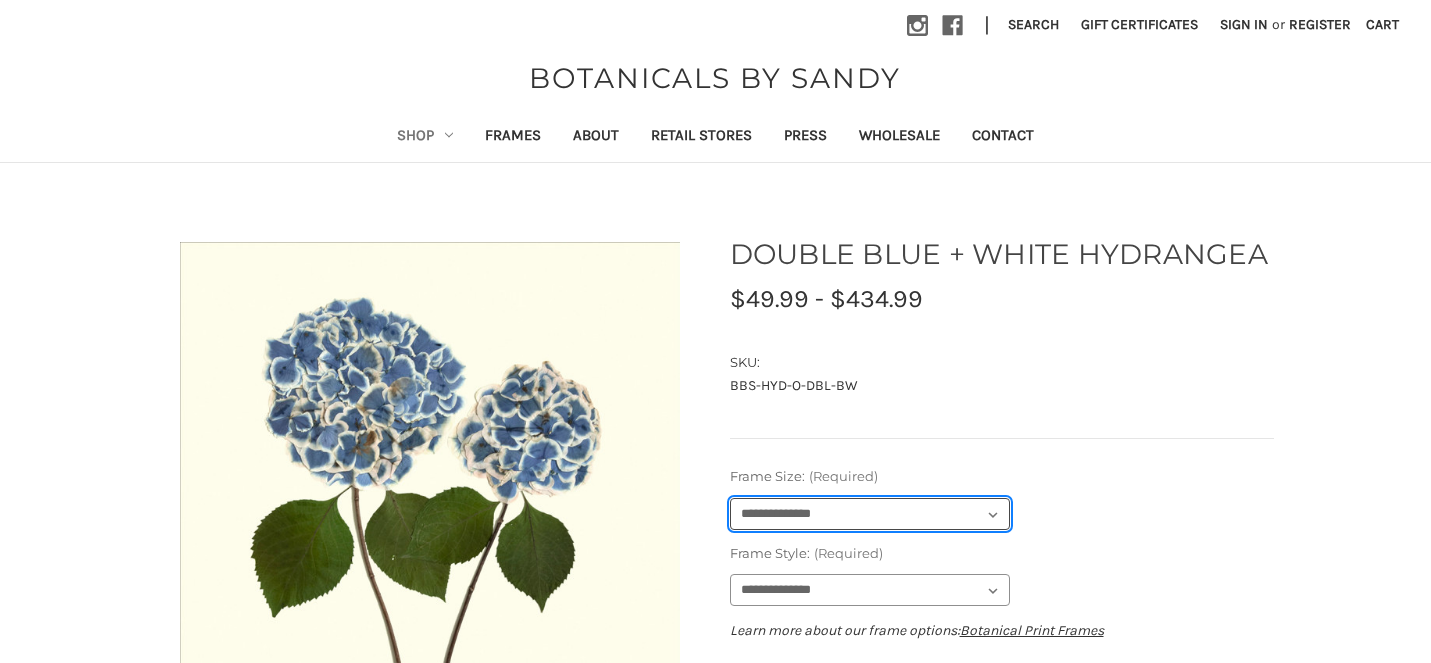 click on "**********" at bounding box center [870, 514] 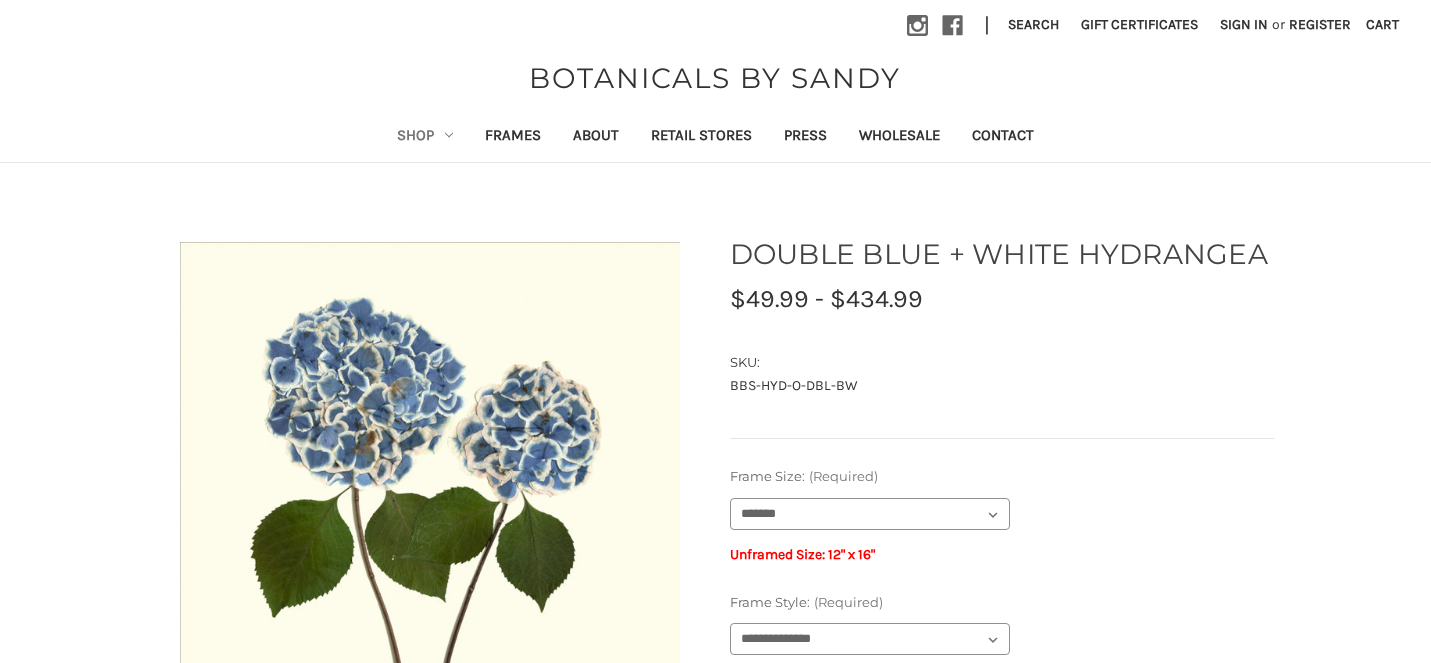 click on "**********" at bounding box center [1002, 578] 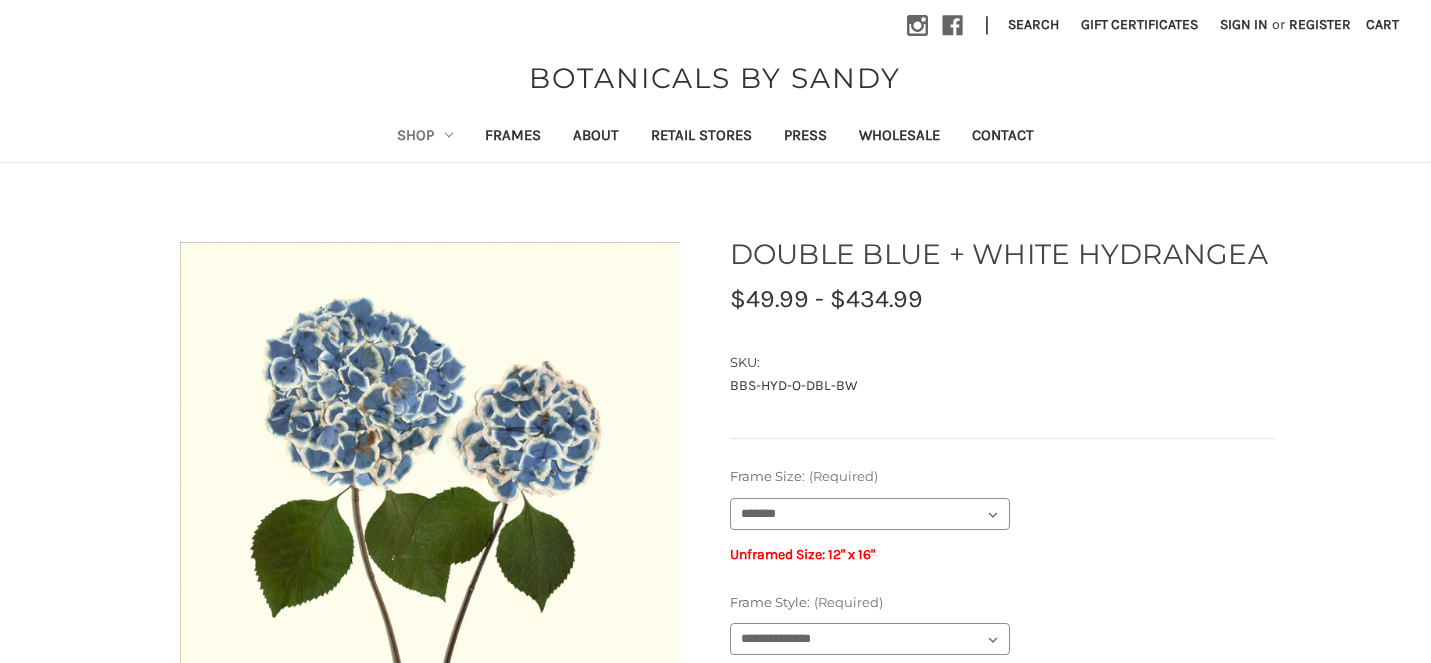 click on "**********" at bounding box center [870, 639] 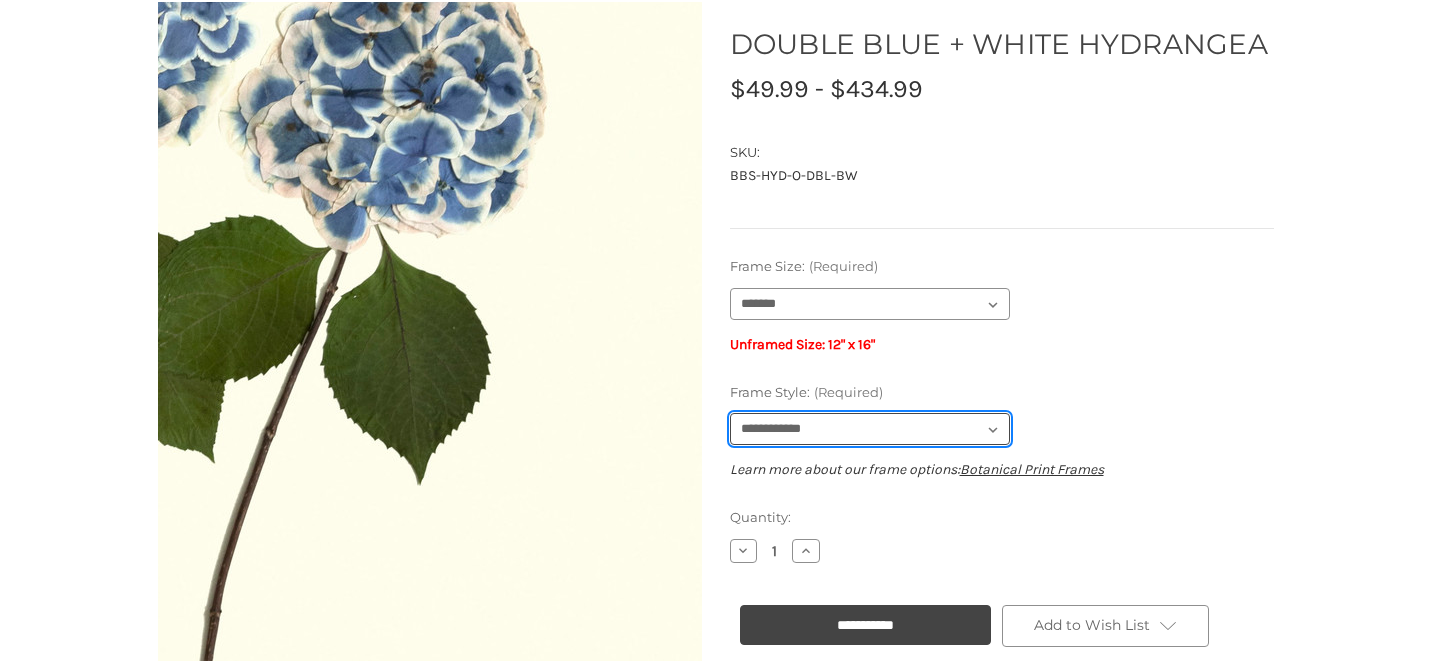 scroll, scrollTop: 334, scrollLeft: 0, axis: vertical 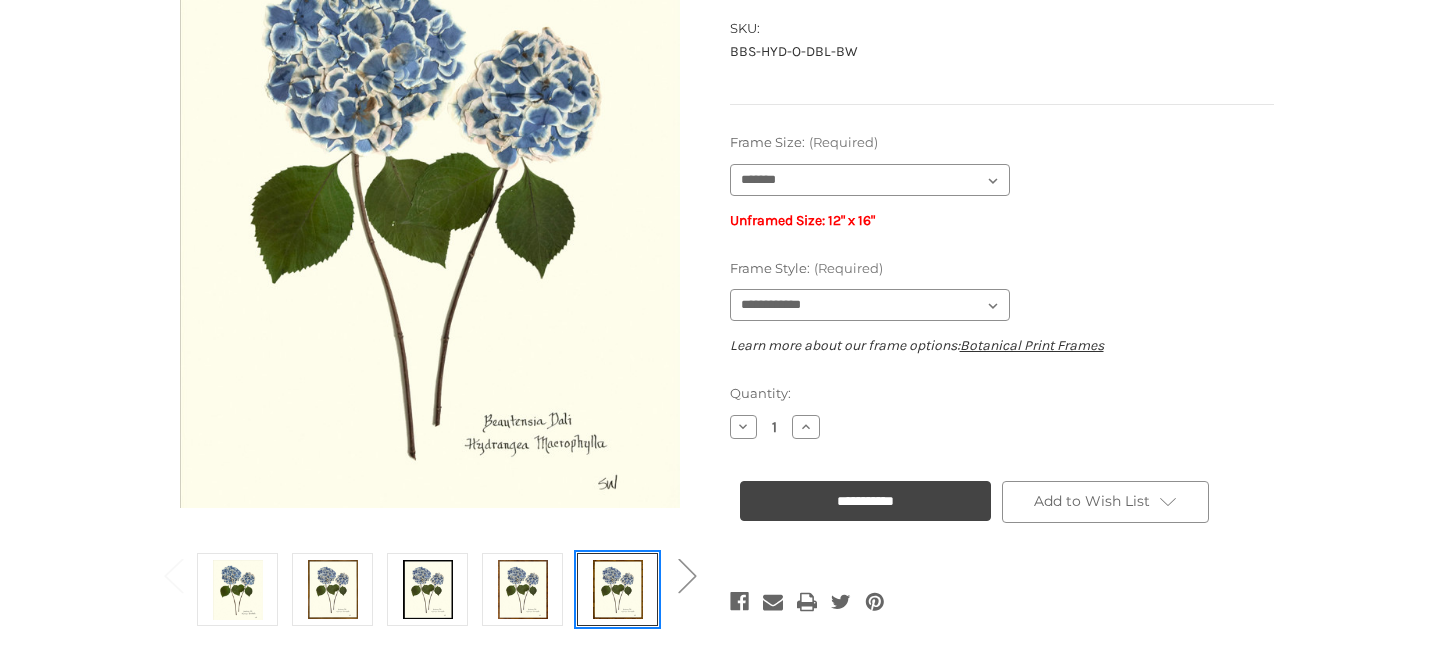 click at bounding box center (618, 589) 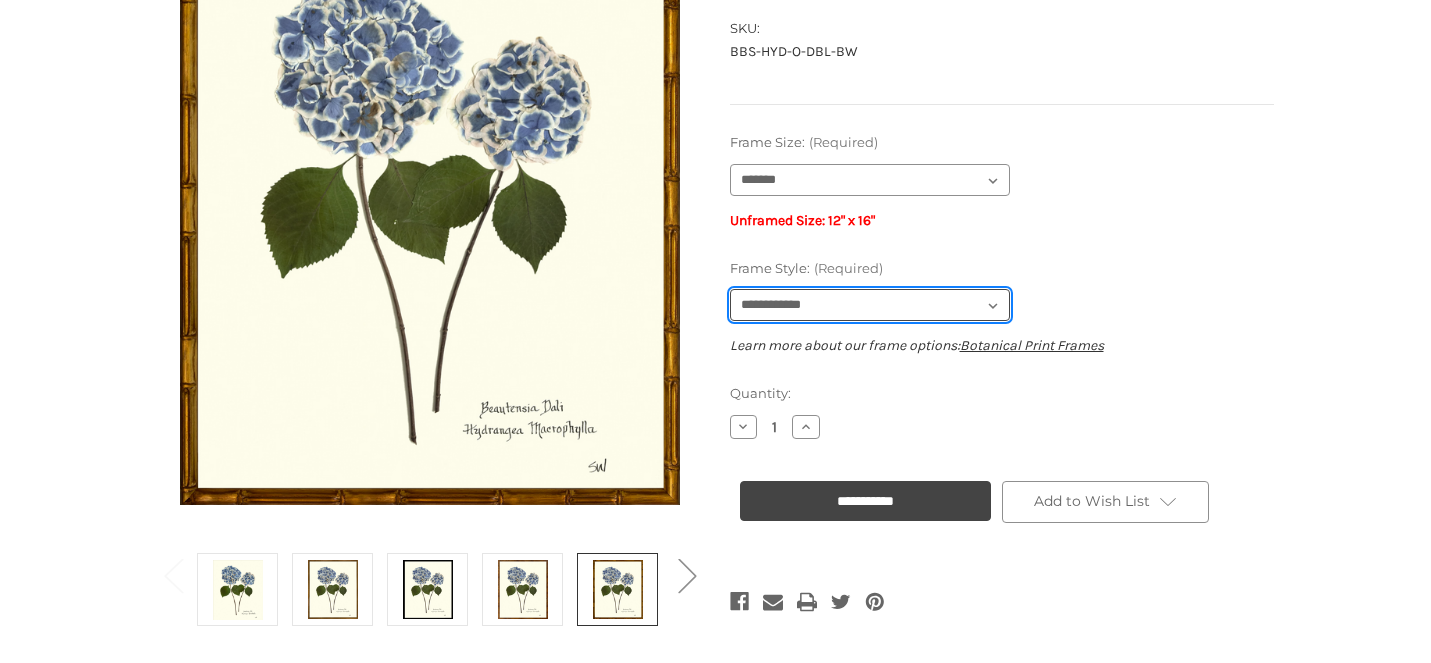 click on "**********" at bounding box center [870, 305] 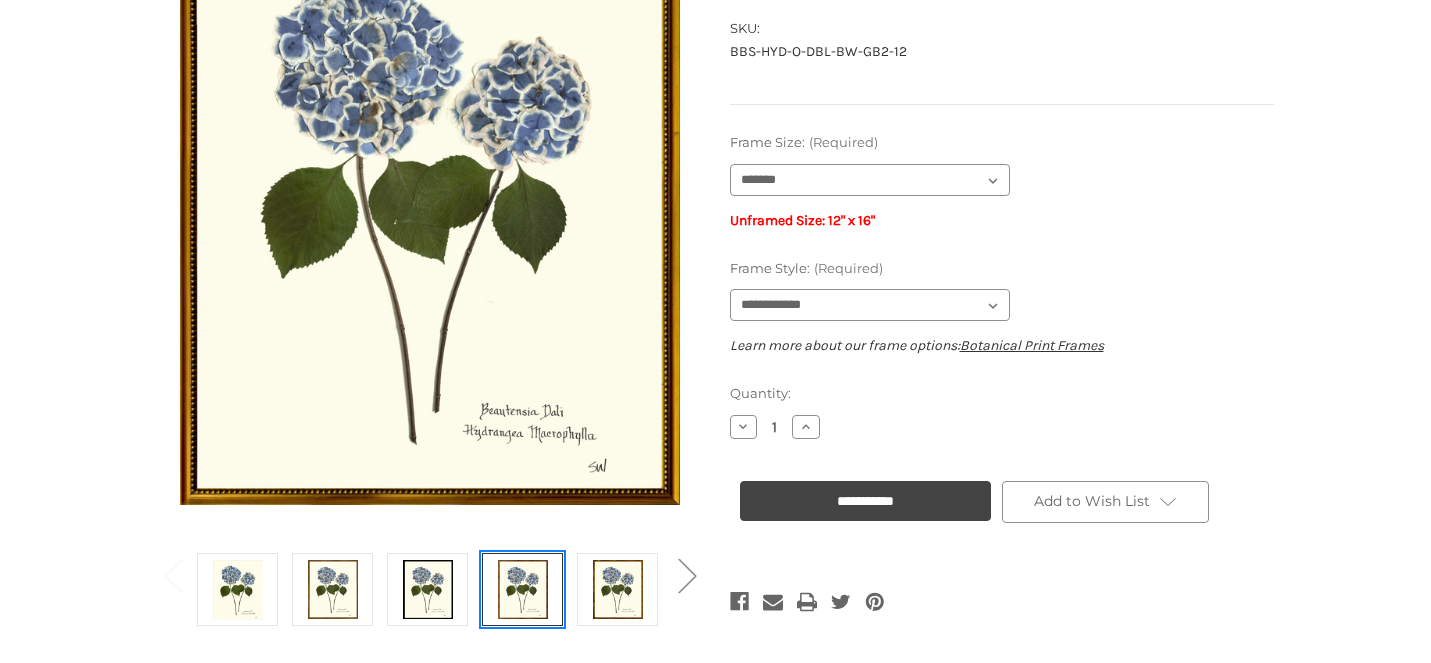 click at bounding box center [523, 589] 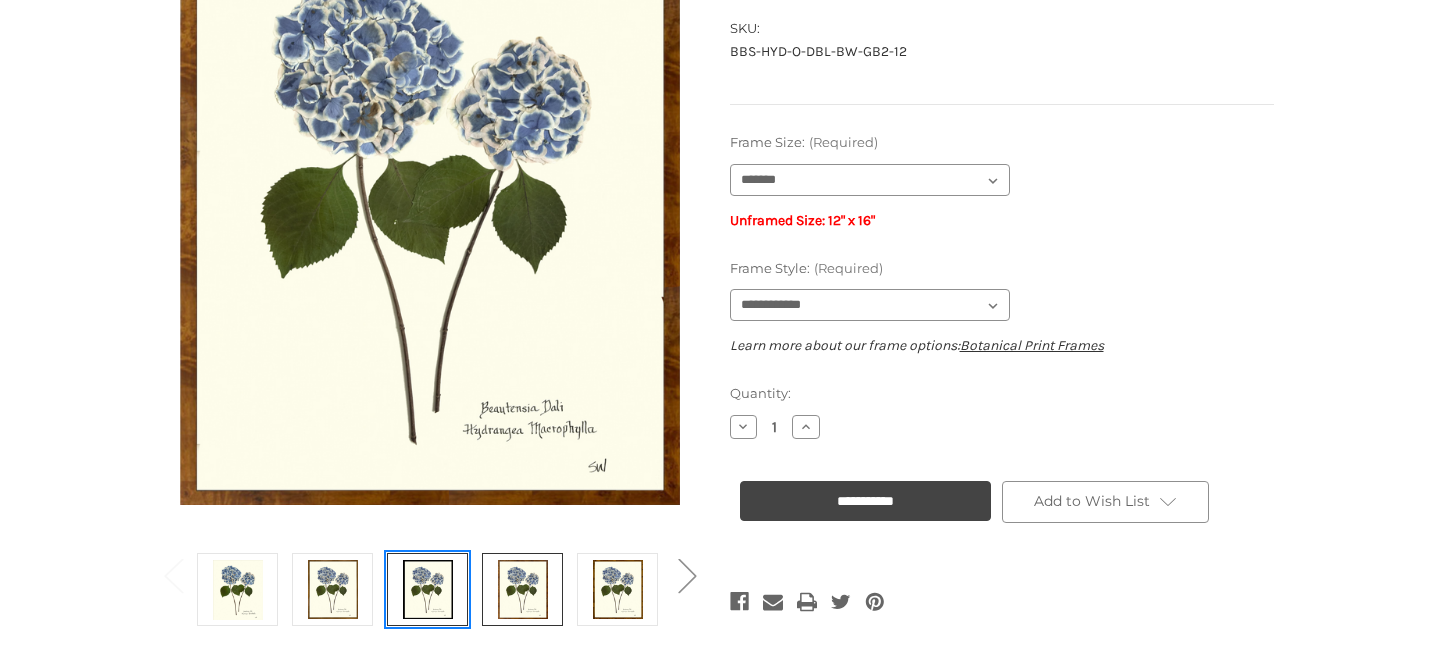 click at bounding box center [428, 589] 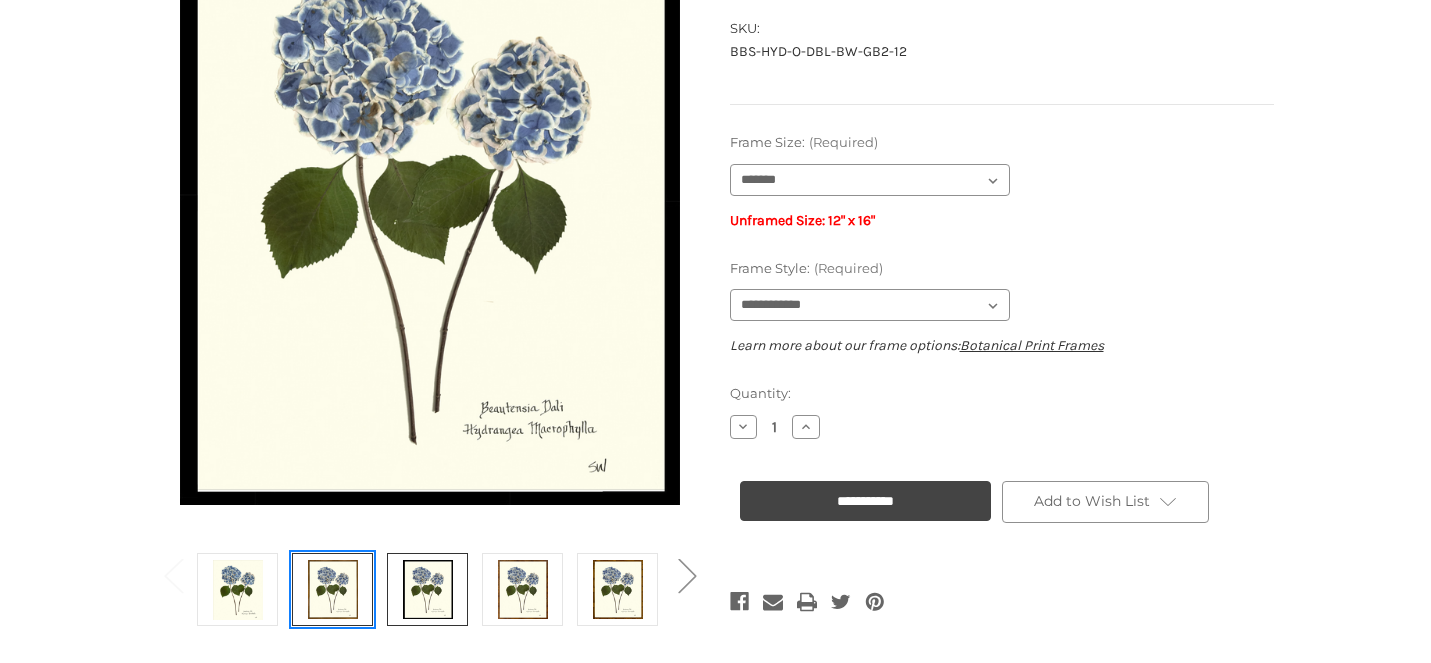 click at bounding box center (333, 589) 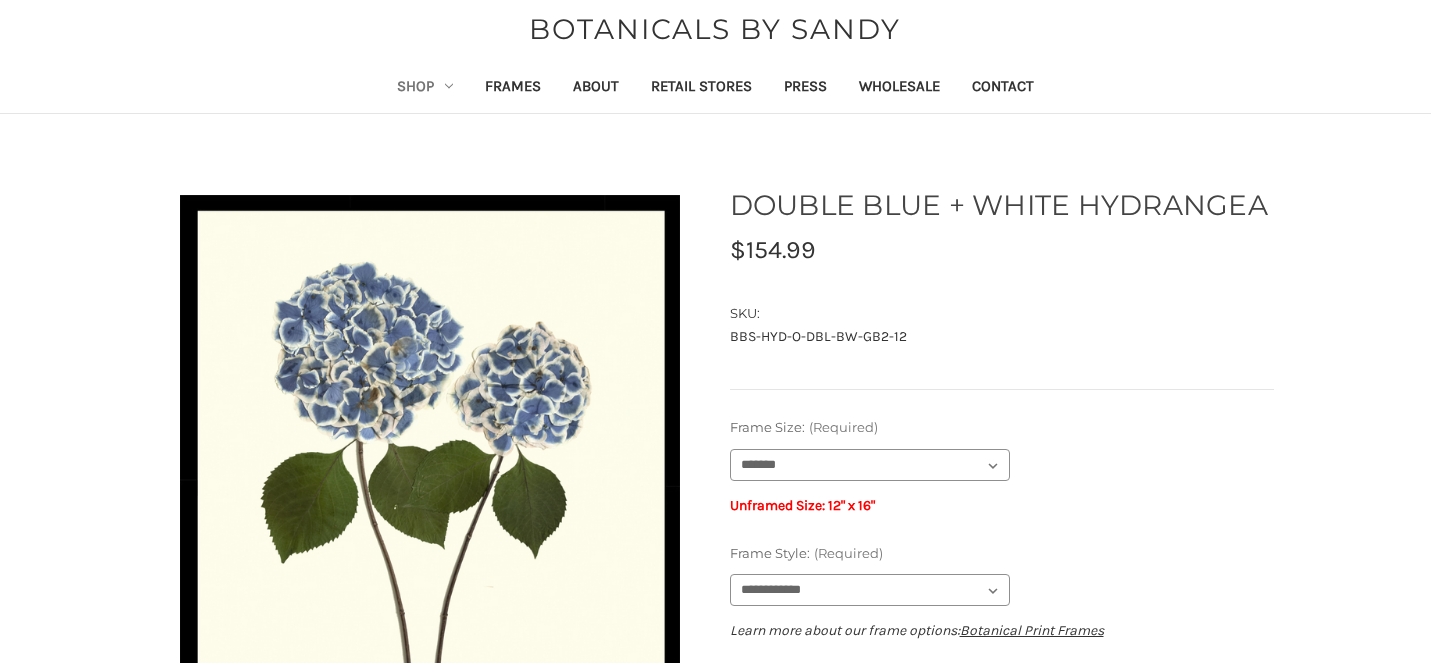 scroll, scrollTop: 0, scrollLeft: 0, axis: both 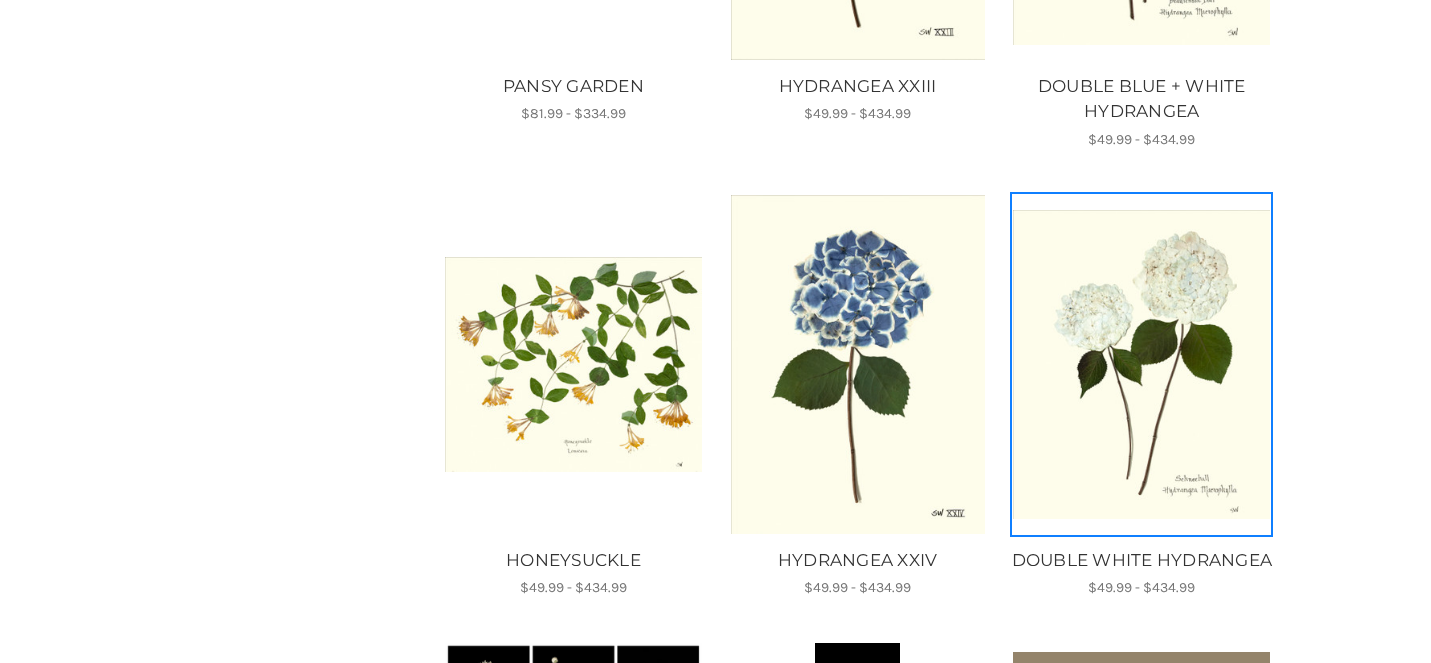click at bounding box center [1141, 364] 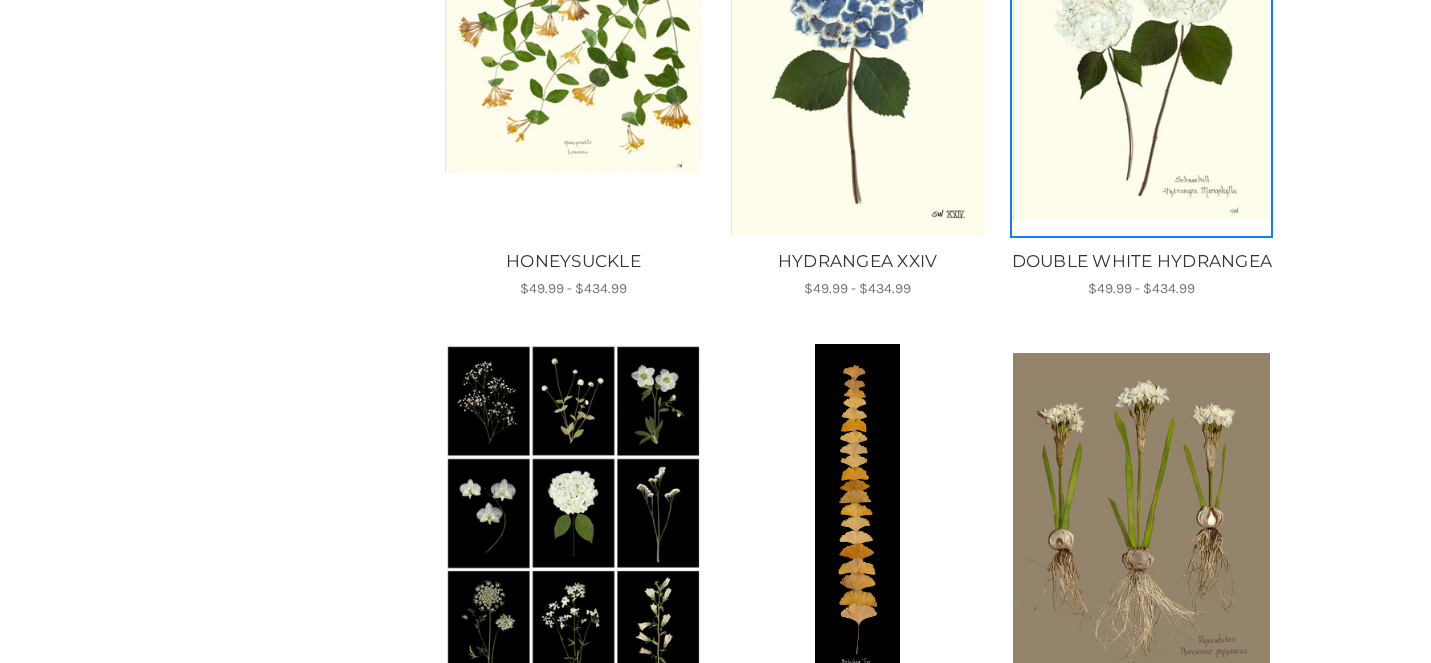 scroll, scrollTop: 1454, scrollLeft: 0, axis: vertical 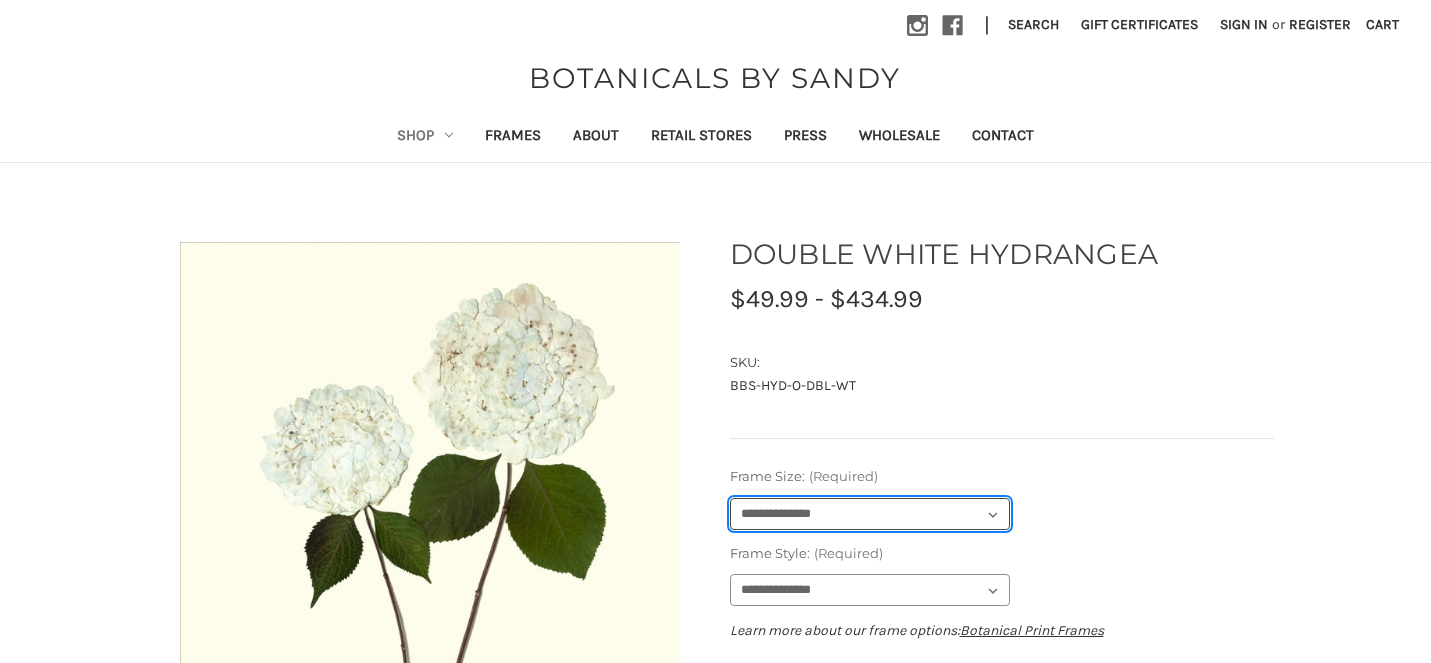 click on "**********" at bounding box center [870, 514] 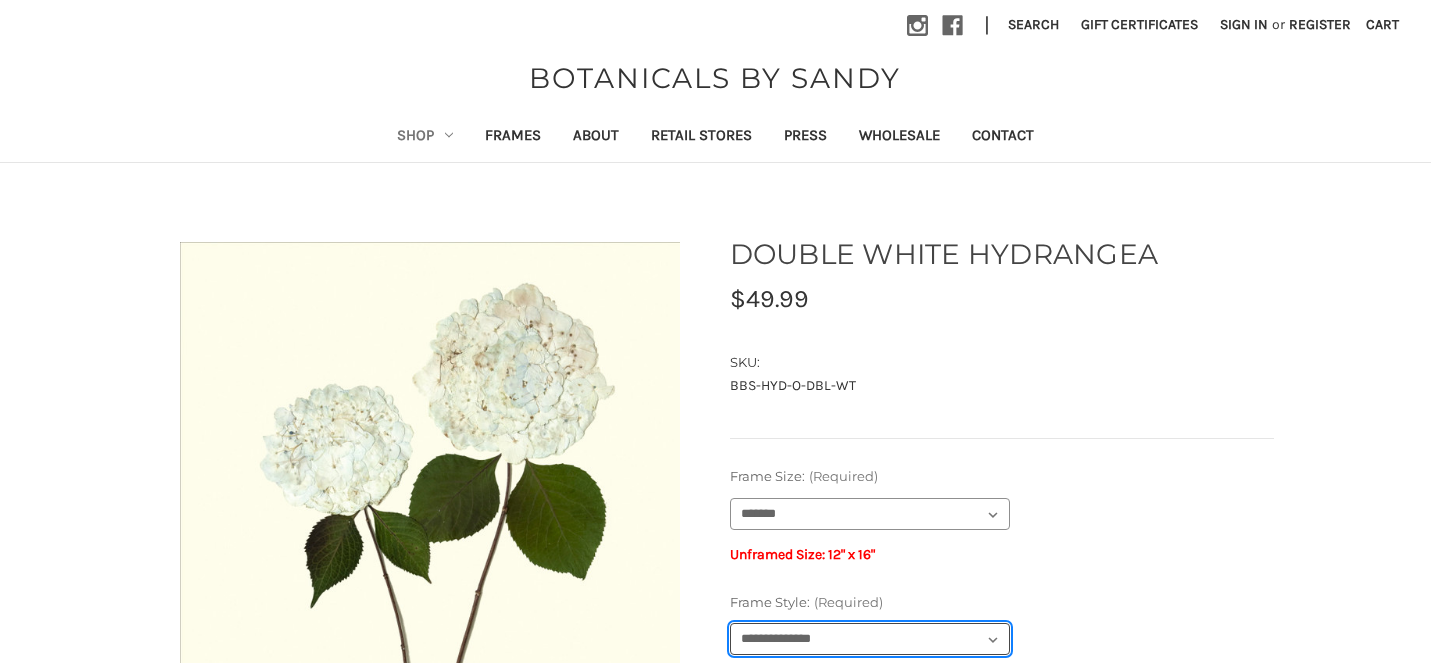 click on "**********" at bounding box center [870, 639] 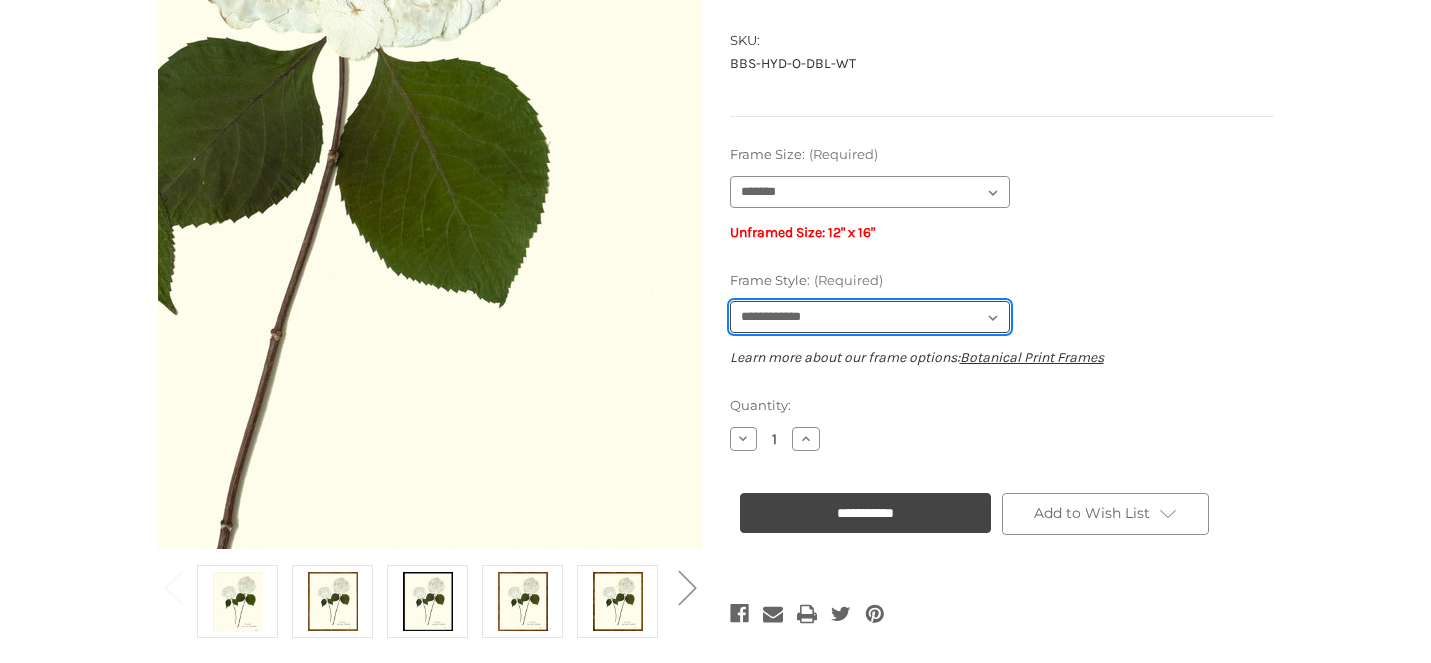 scroll, scrollTop: 316, scrollLeft: 0, axis: vertical 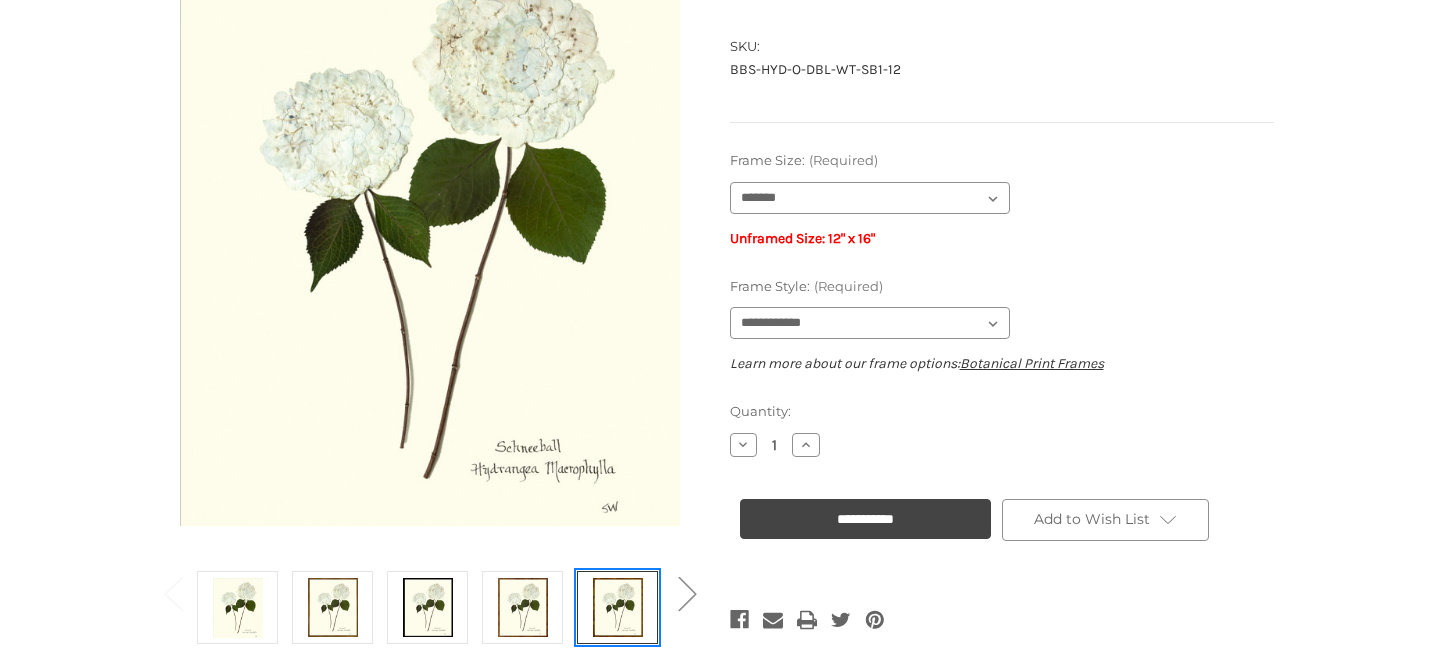 click at bounding box center [618, 607] 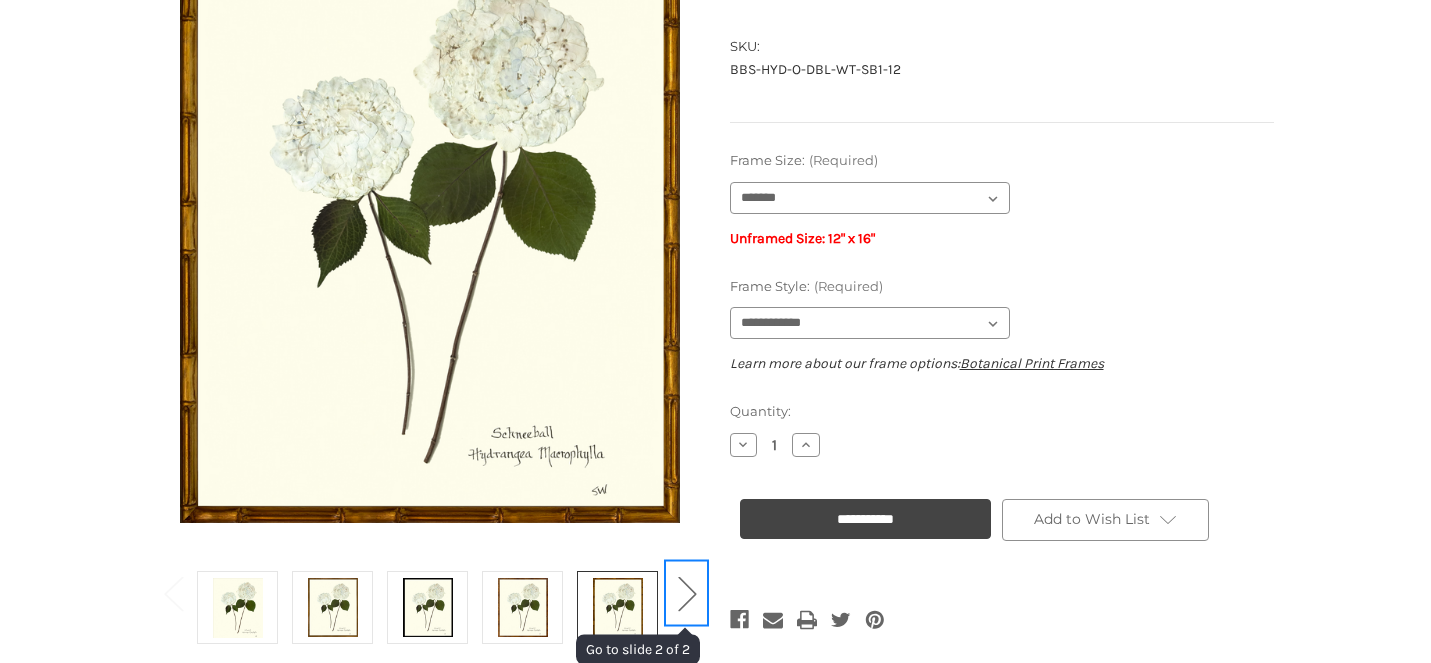click on "Next" at bounding box center (687, 592) 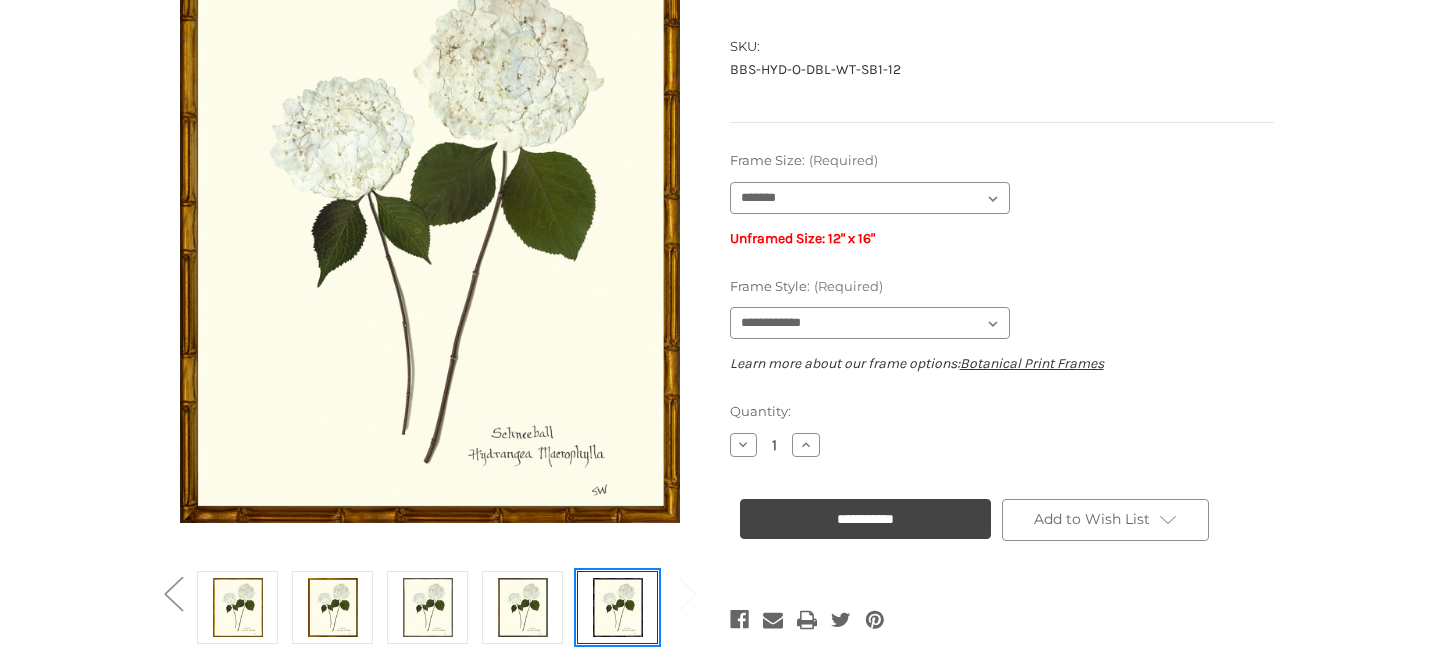 click at bounding box center [618, 607] 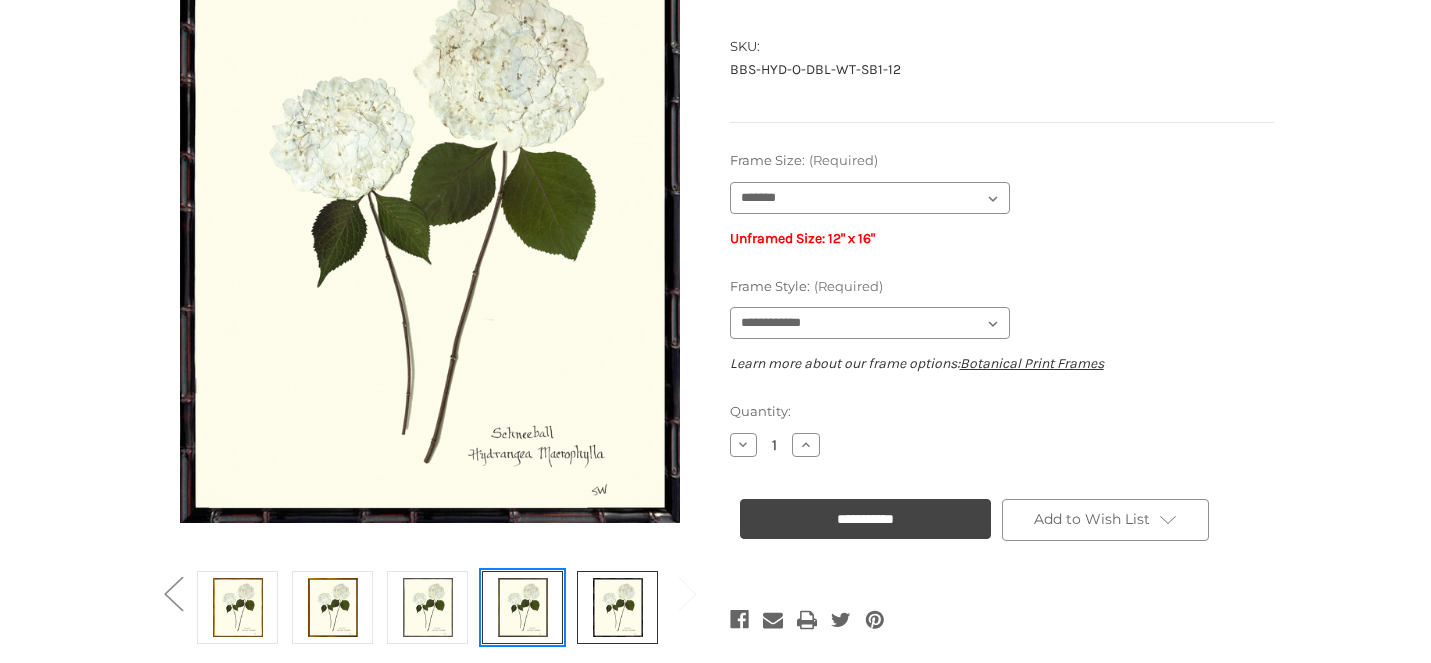 click at bounding box center (523, 607) 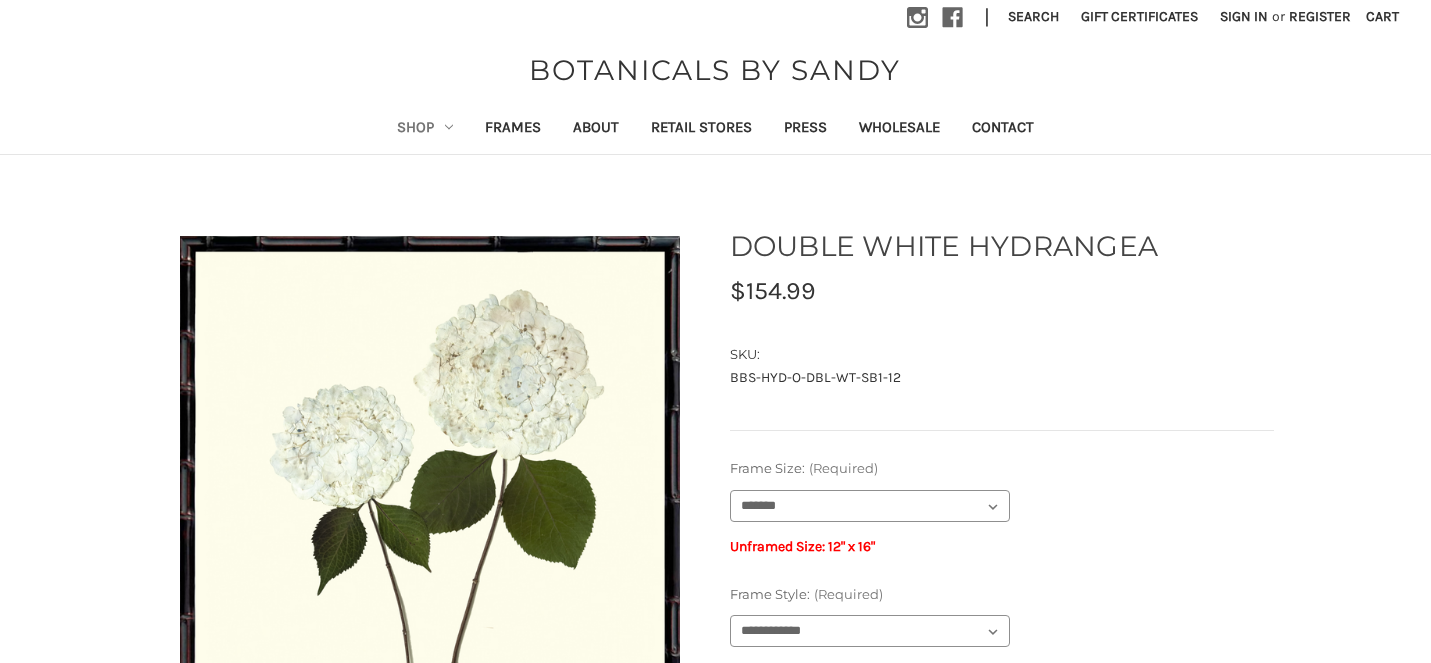 scroll, scrollTop: 0, scrollLeft: 0, axis: both 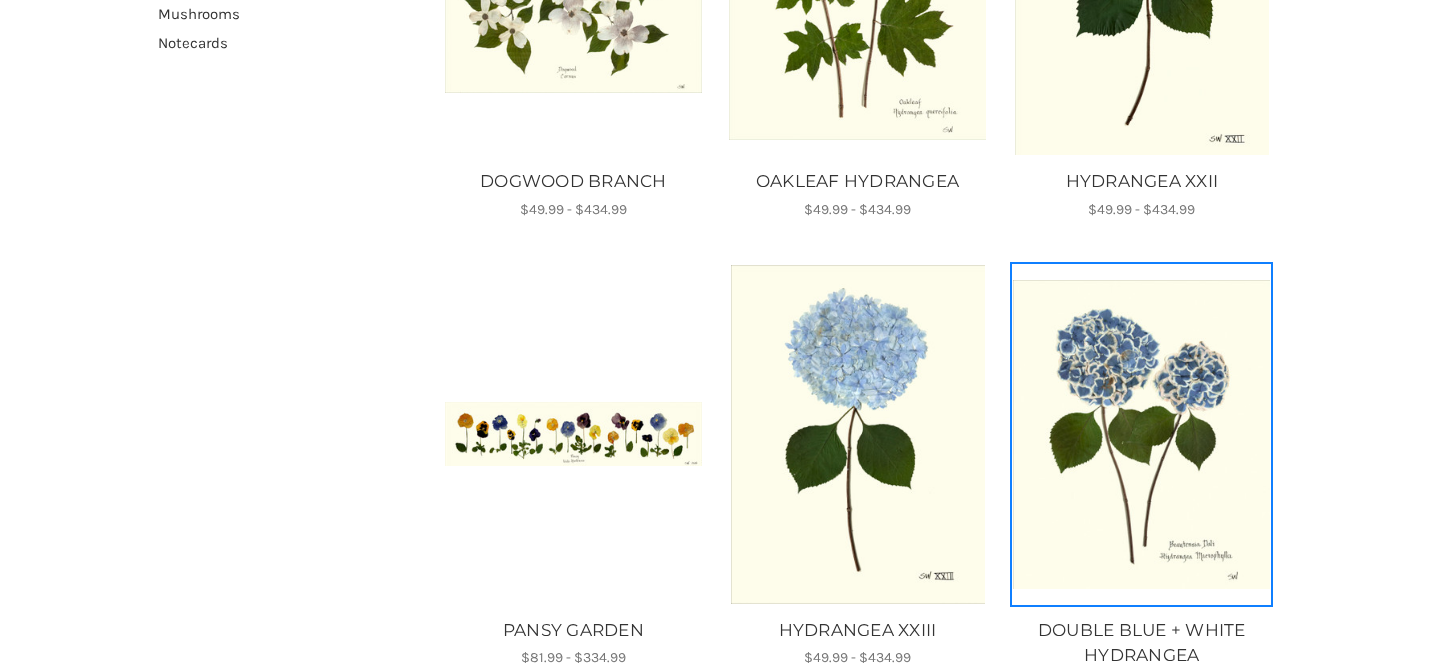 click at bounding box center (1141, 434) 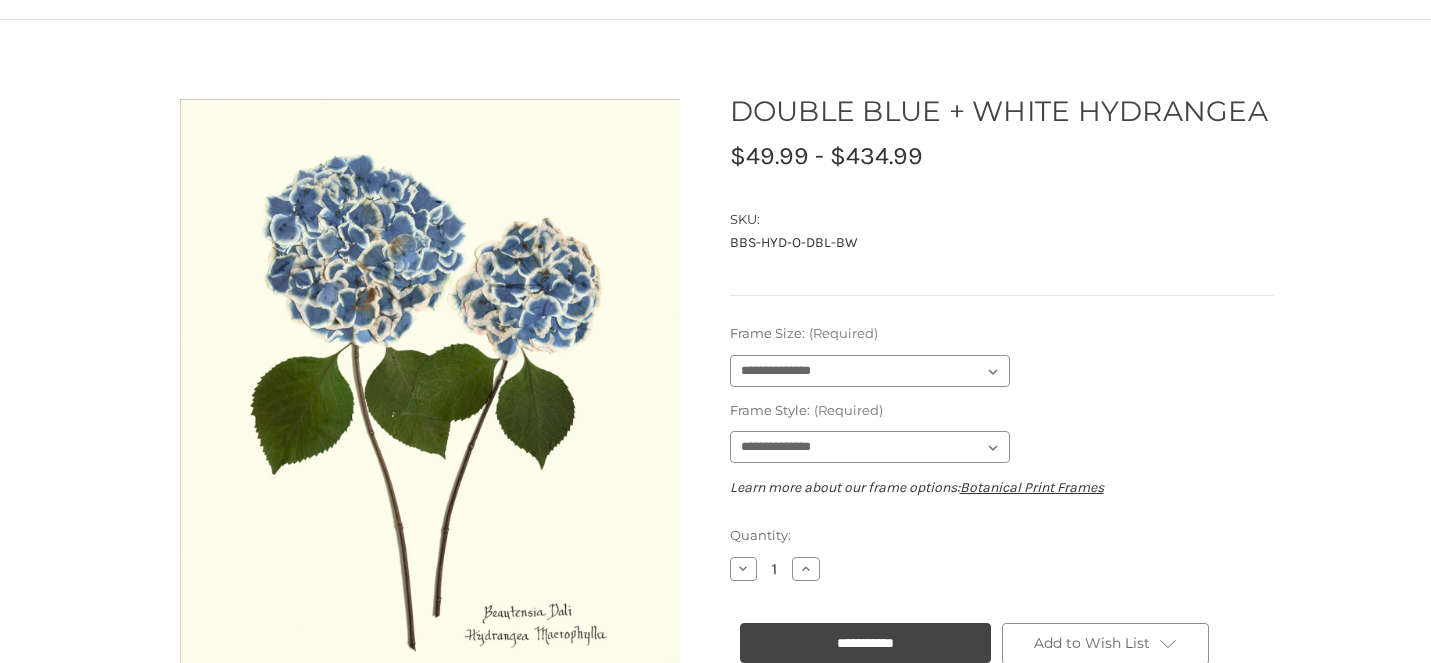 scroll, scrollTop: 302, scrollLeft: 0, axis: vertical 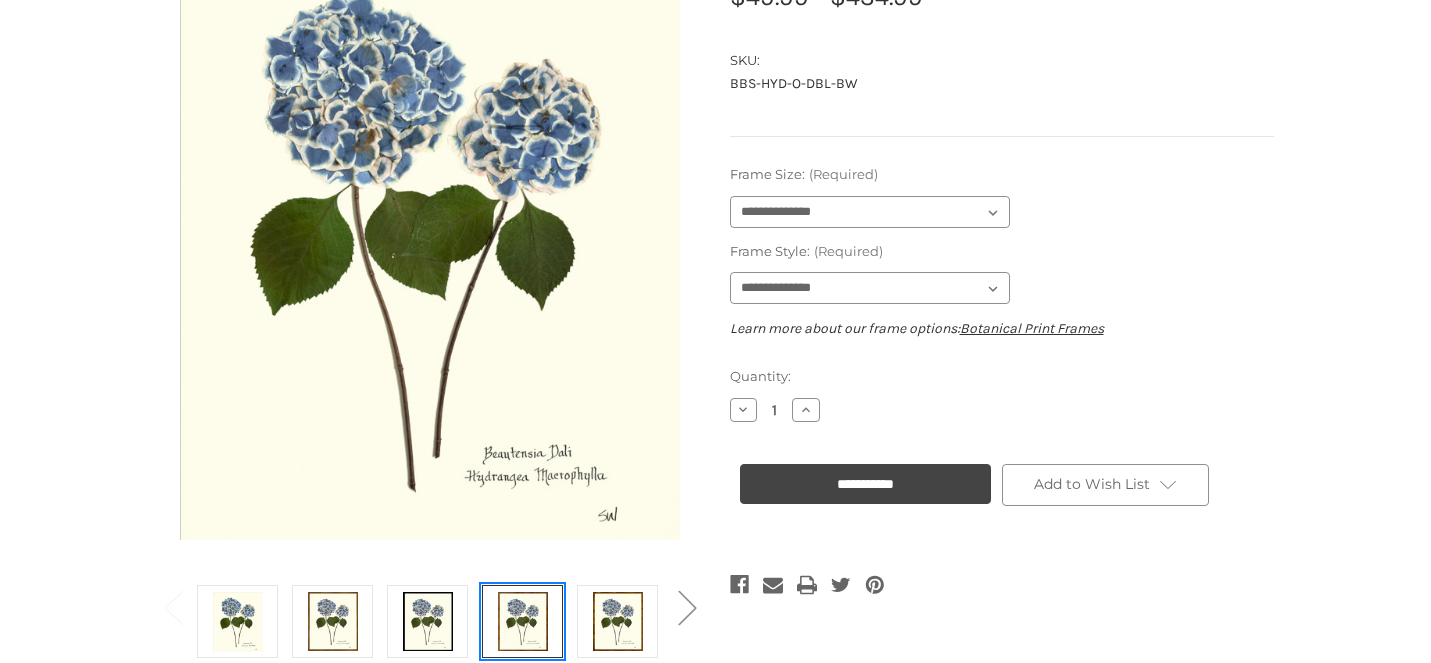 click at bounding box center (522, 621) 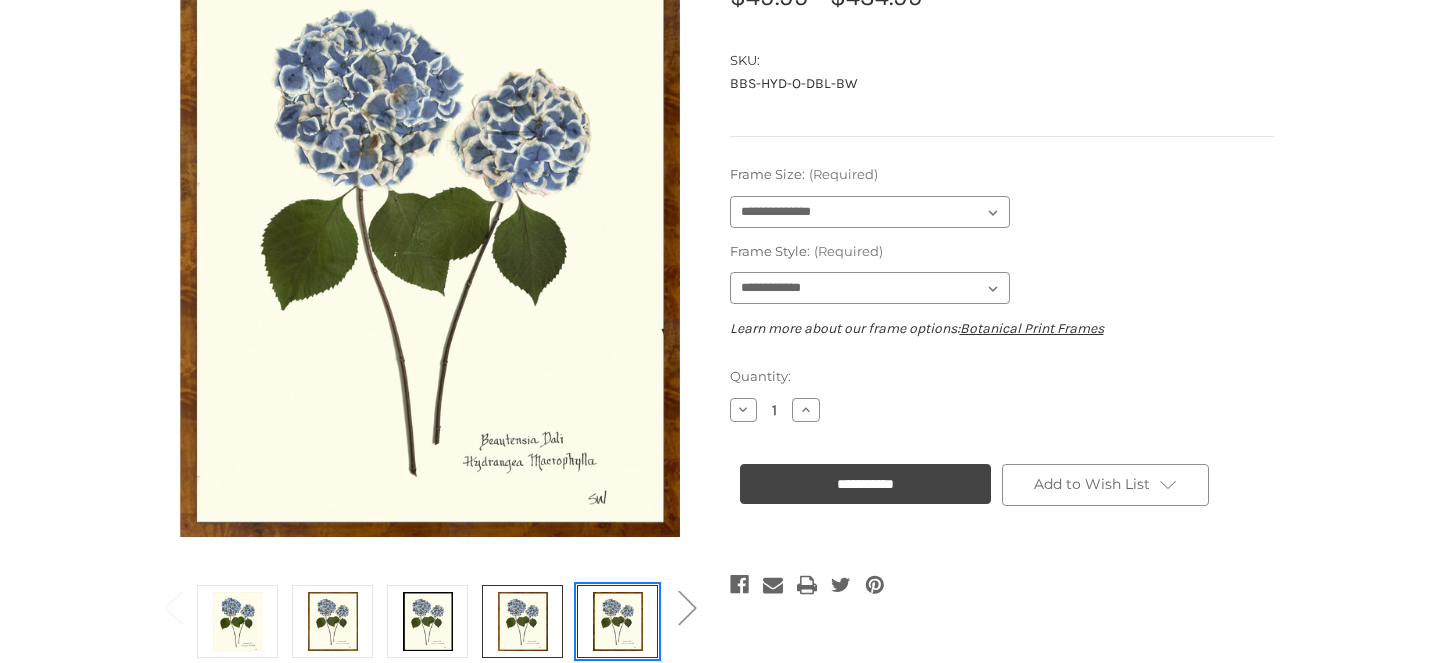 click at bounding box center (618, 621) 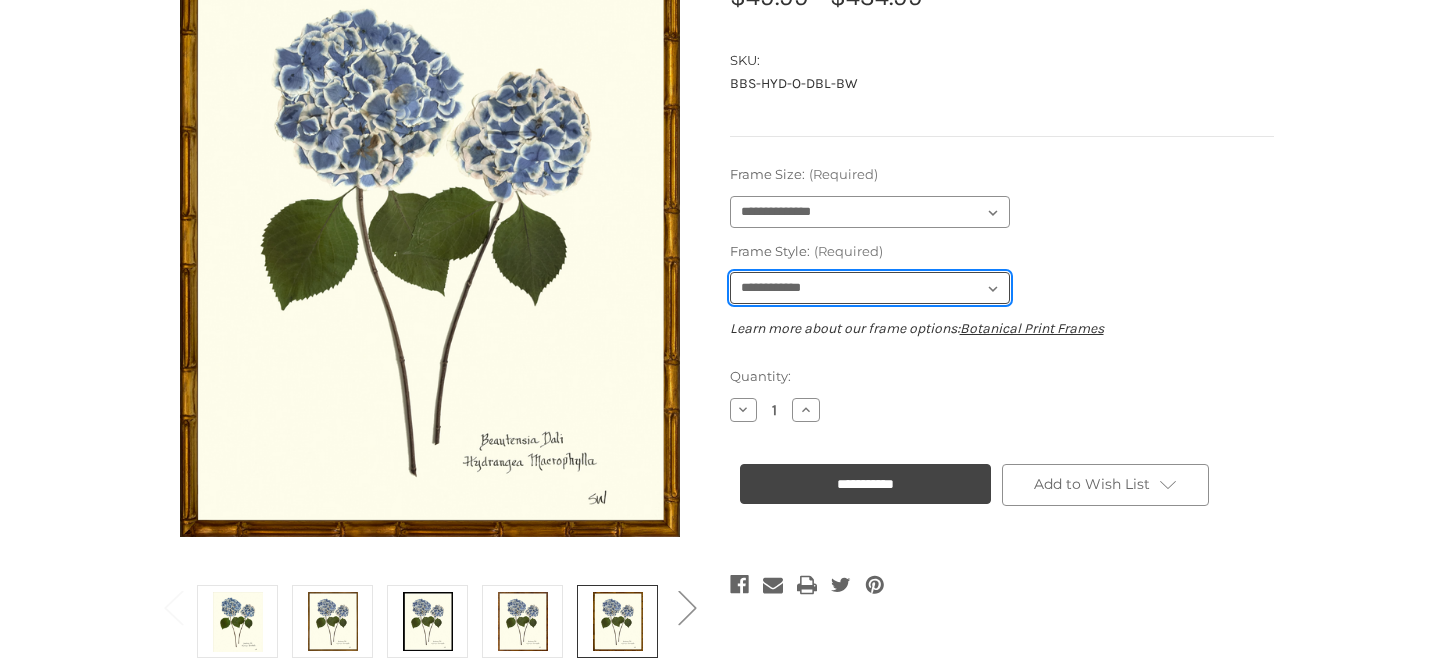 click on "**********" at bounding box center (870, 288) 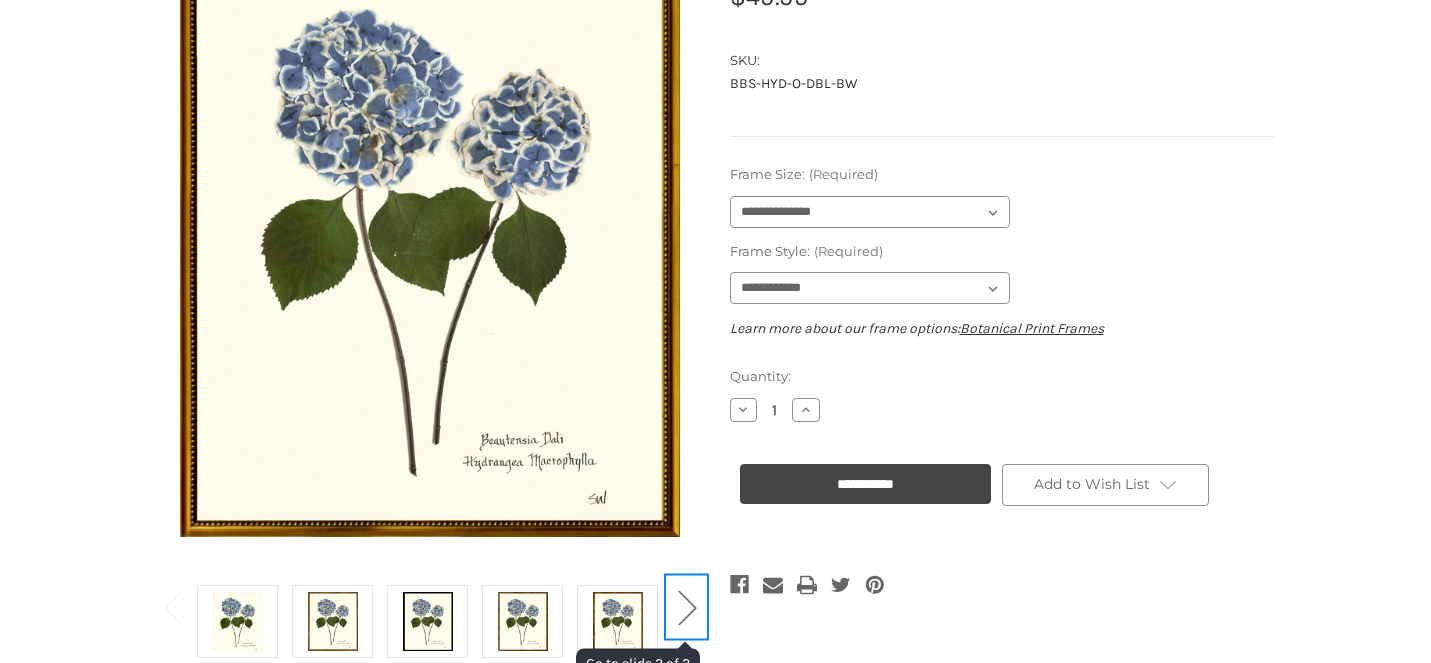 click on "Next" at bounding box center [687, 606] 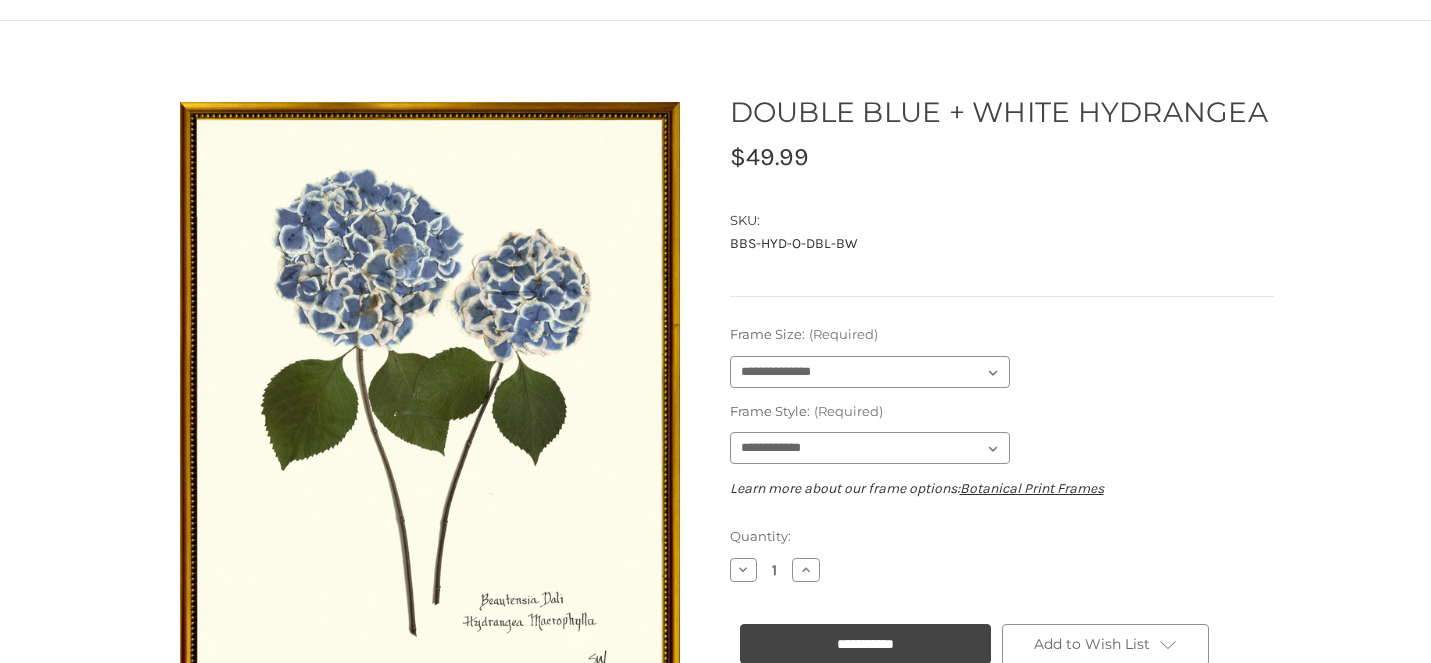 scroll, scrollTop: 138, scrollLeft: 0, axis: vertical 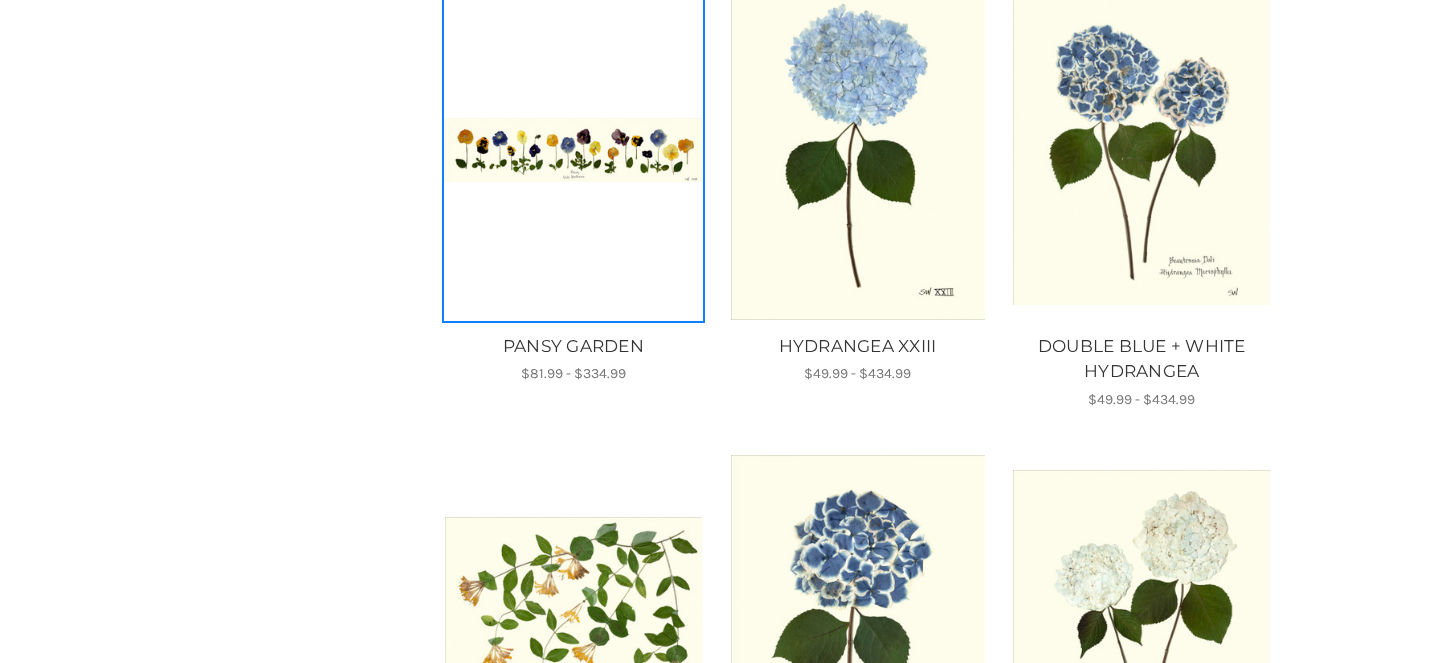 click at bounding box center (573, 150) 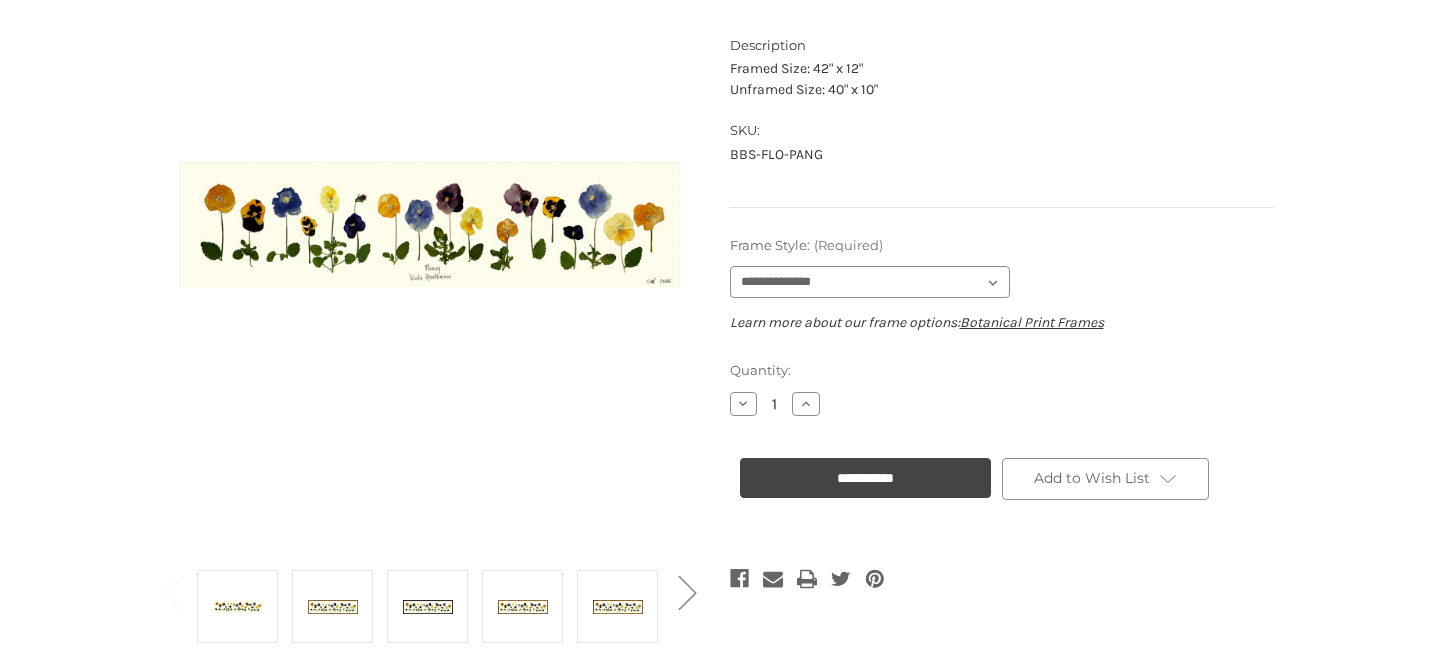 scroll, scrollTop: 332, scrollLeft: 0, axis: vertical 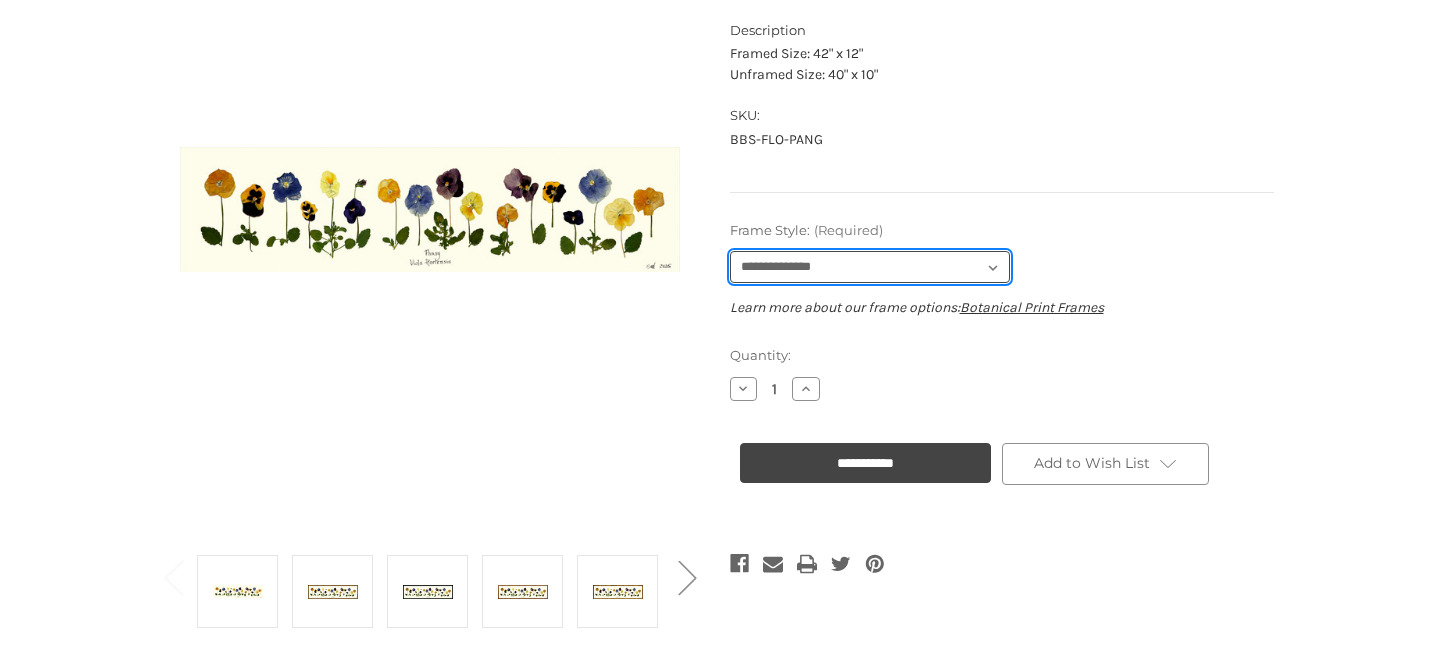 click on "**********" at bounding box center (870, 267) 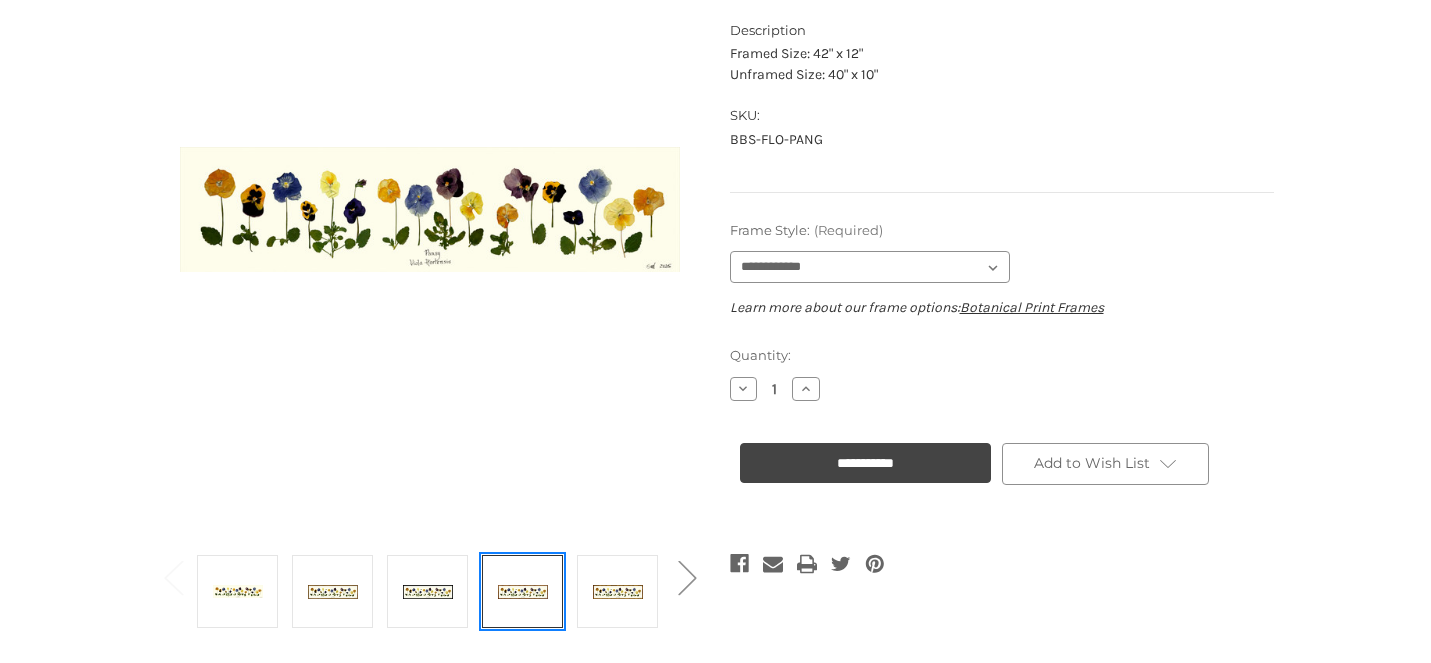 click at bounding box center (523, 591) 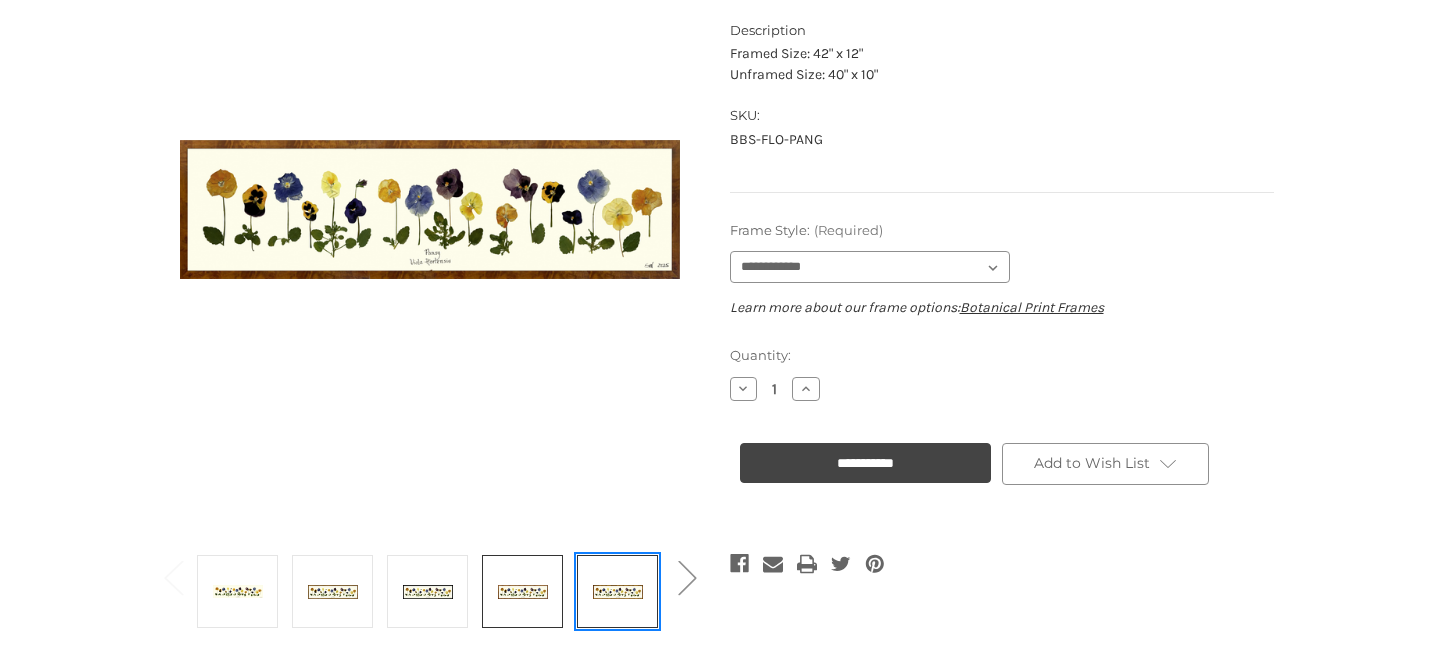 click at bounding box center (618, 591) 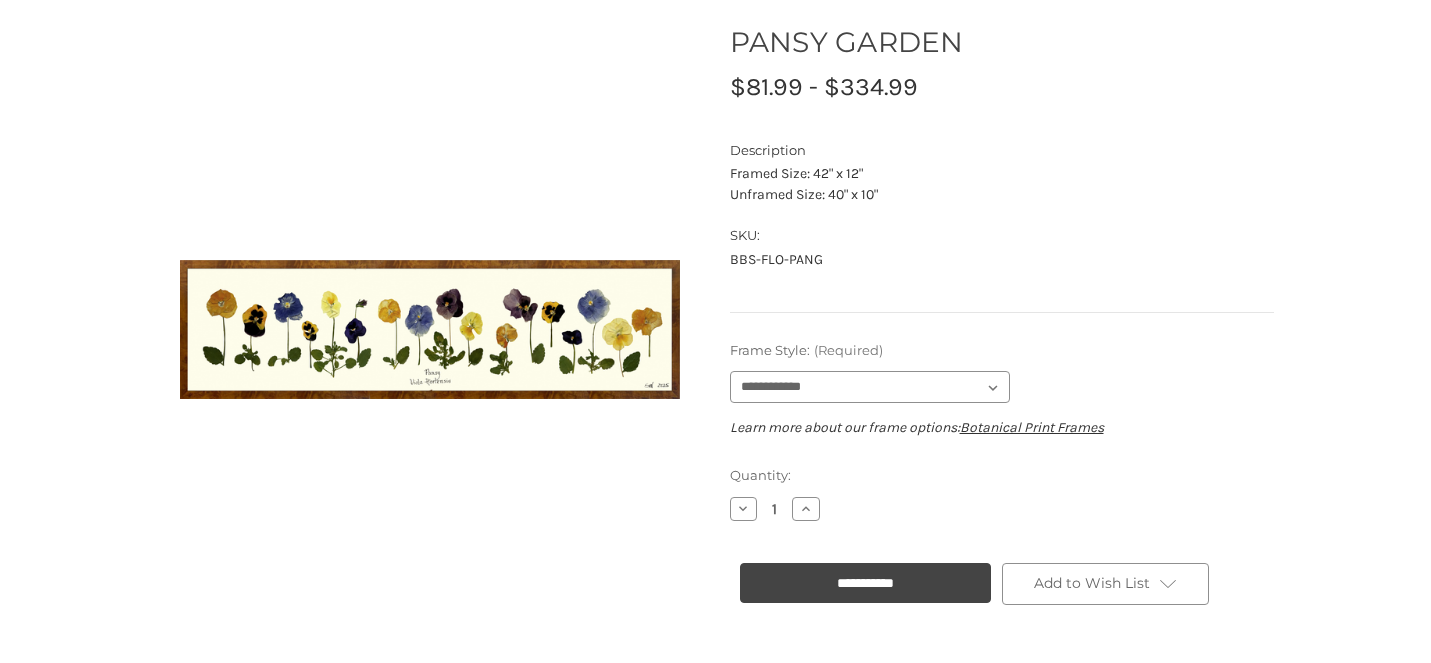 scroll, scrollTop: 0, scrollLeft: 0, axis: both 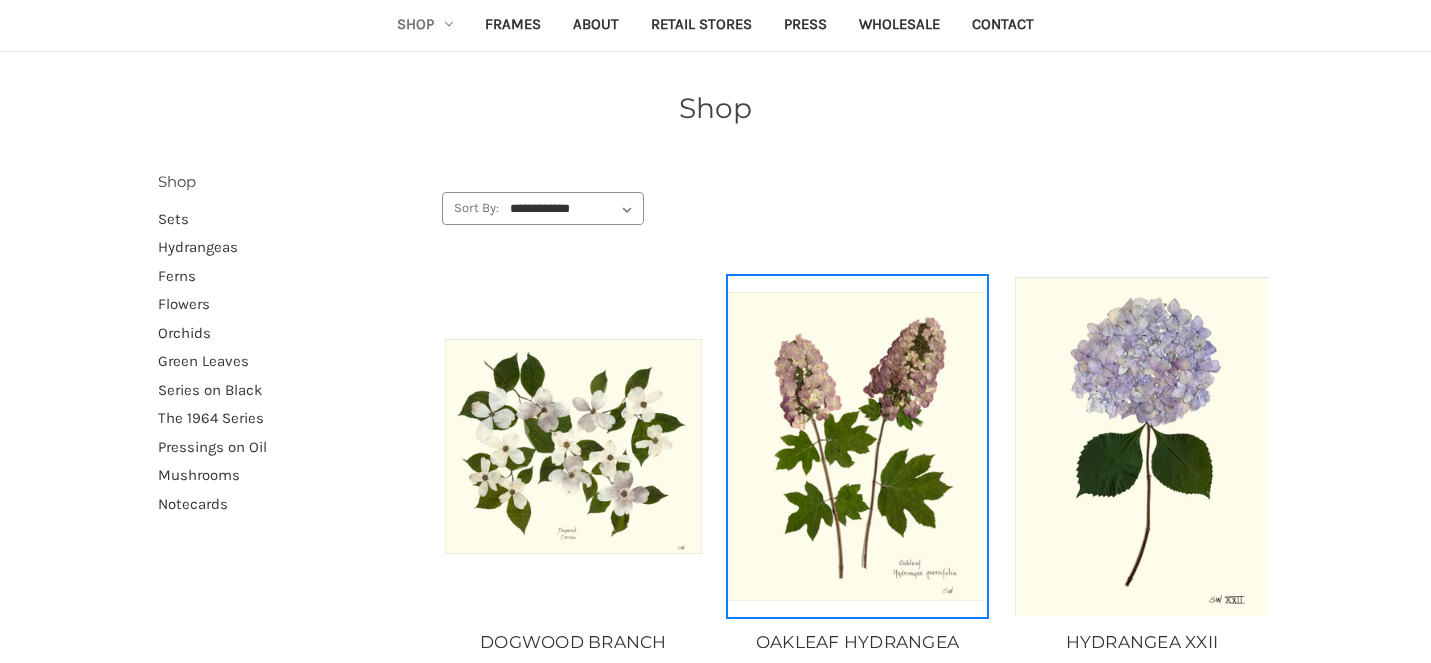 click at bounding box center (857, 446) 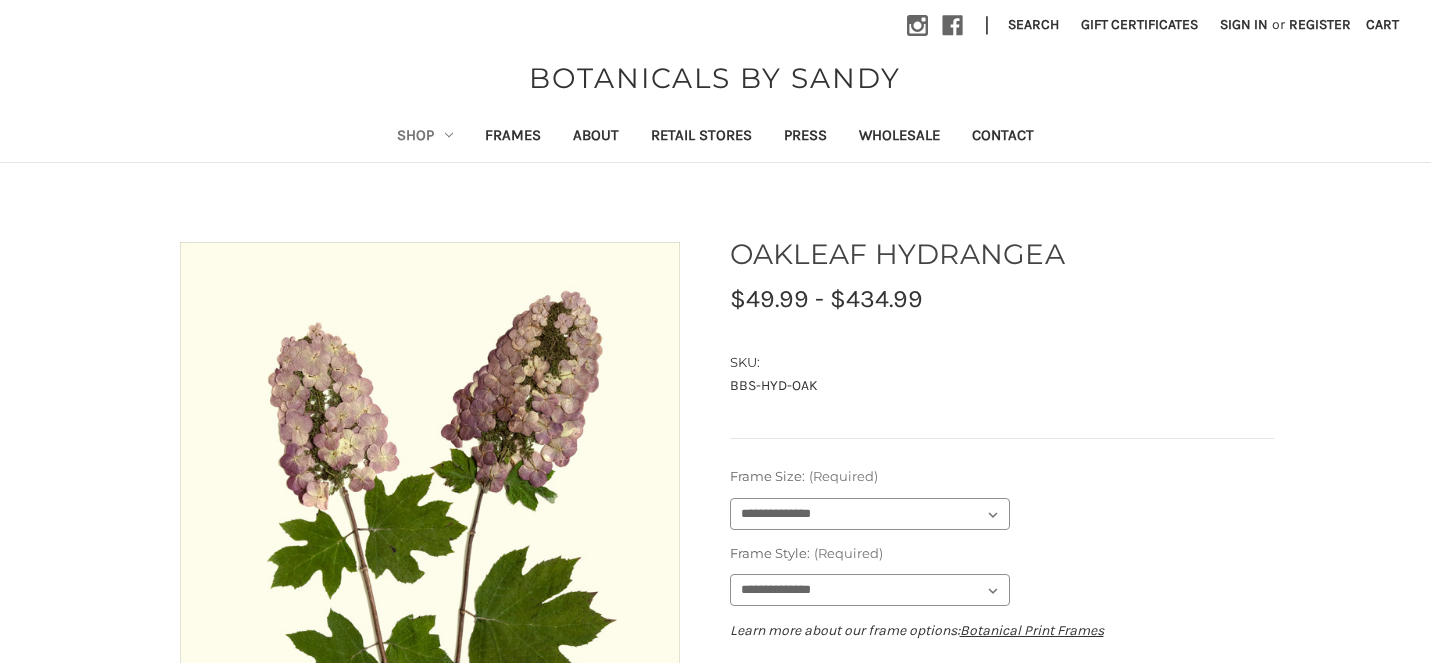 scroll, scrollTop: 0, scrollLeft: 0, axis: both 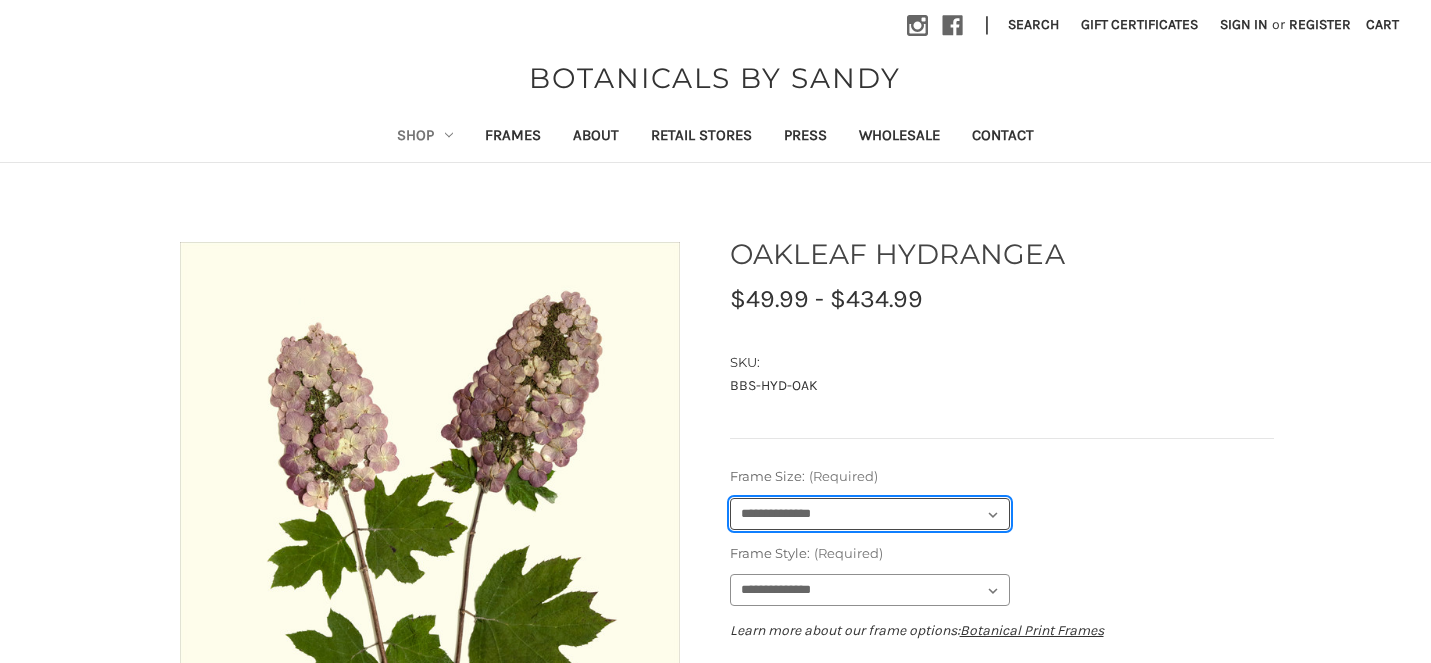 click on "**********" at bounding box center [870, 514] 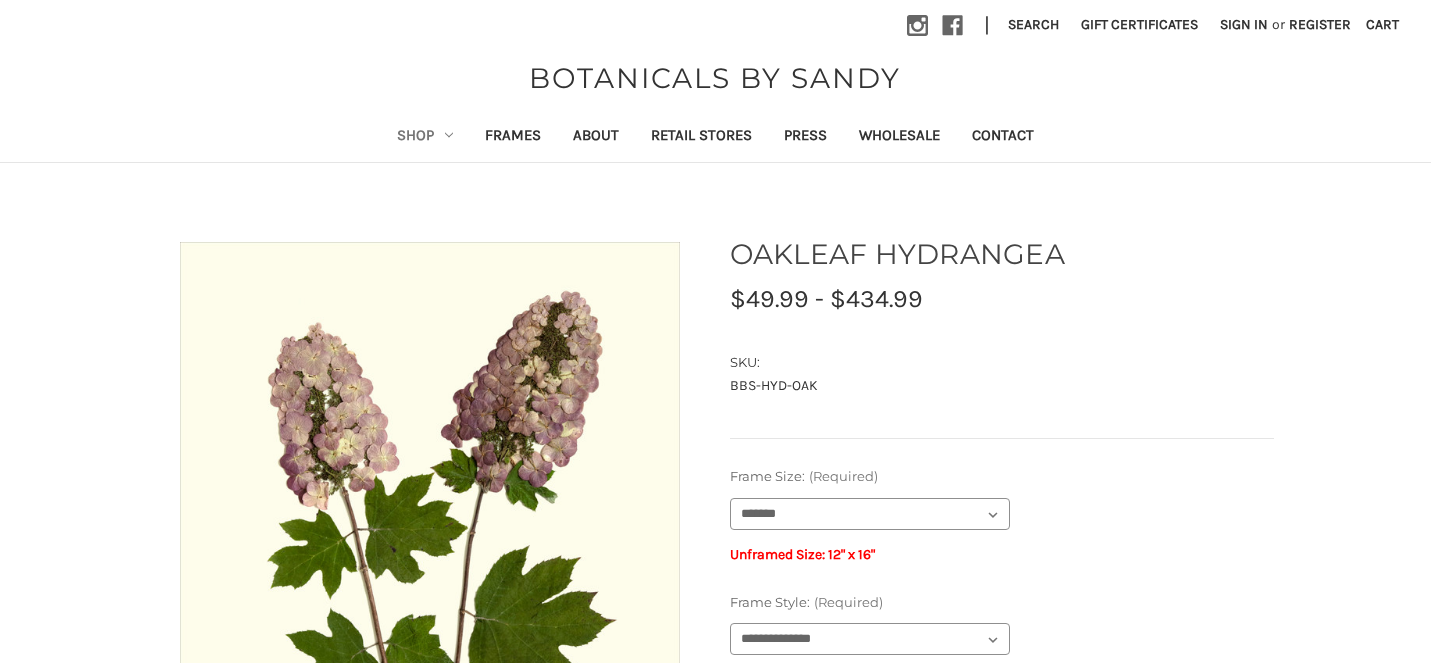 click on "**********" at bounding box center [1002, 624] 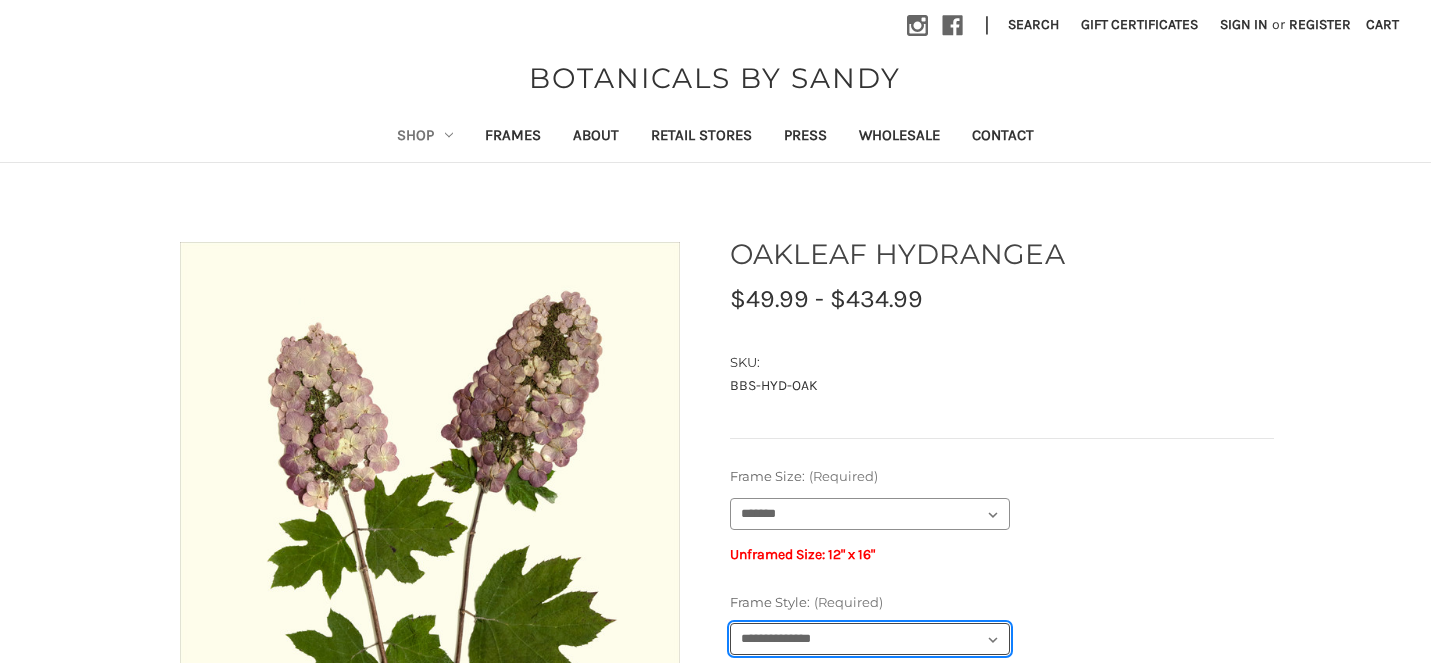 click on "**********" at bounding box center (870, 639) 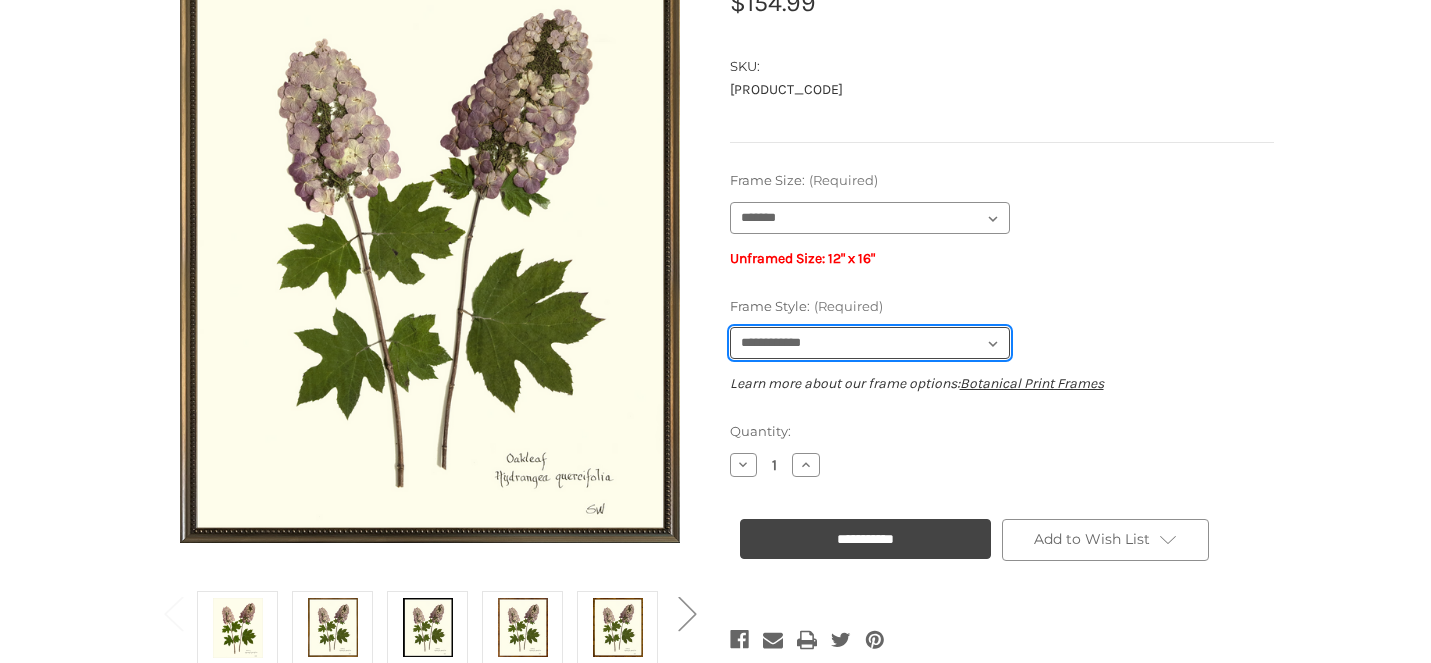 scroll, scrollTop: 292, scrollLeft: 0, axis: vertical 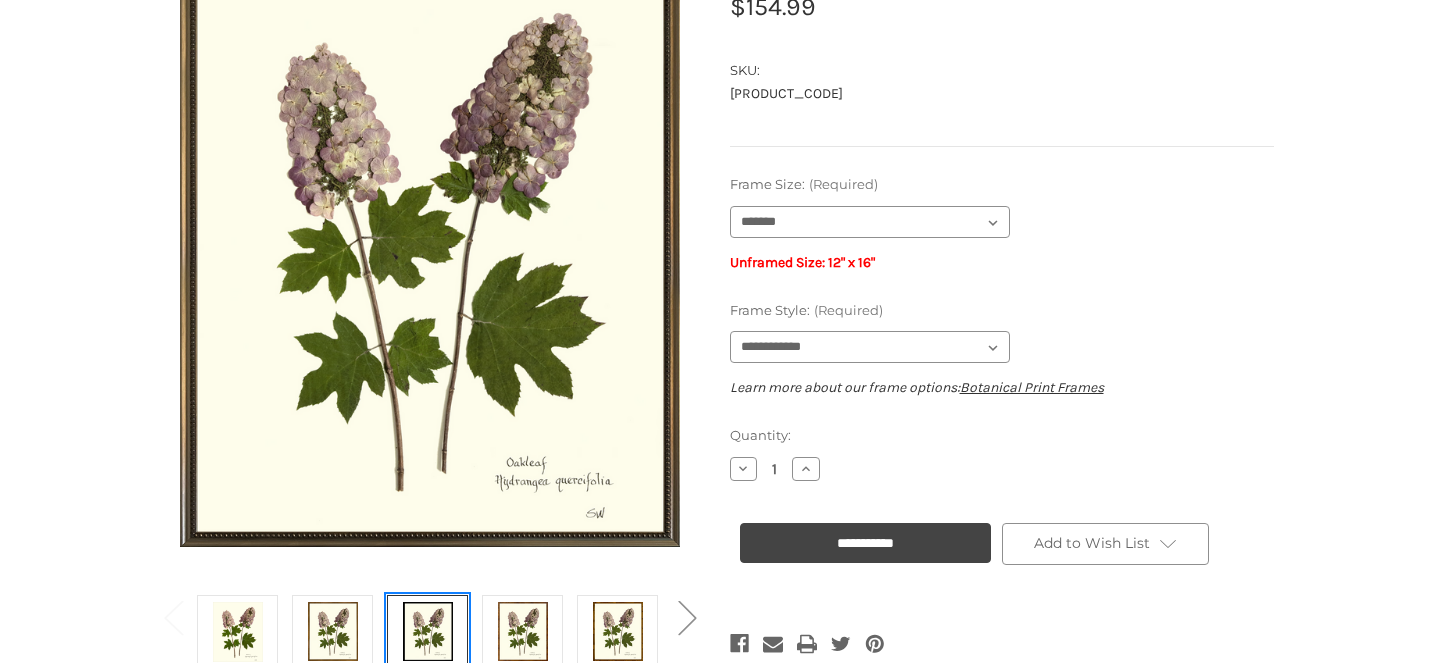 click at bounding box center (428, 631) 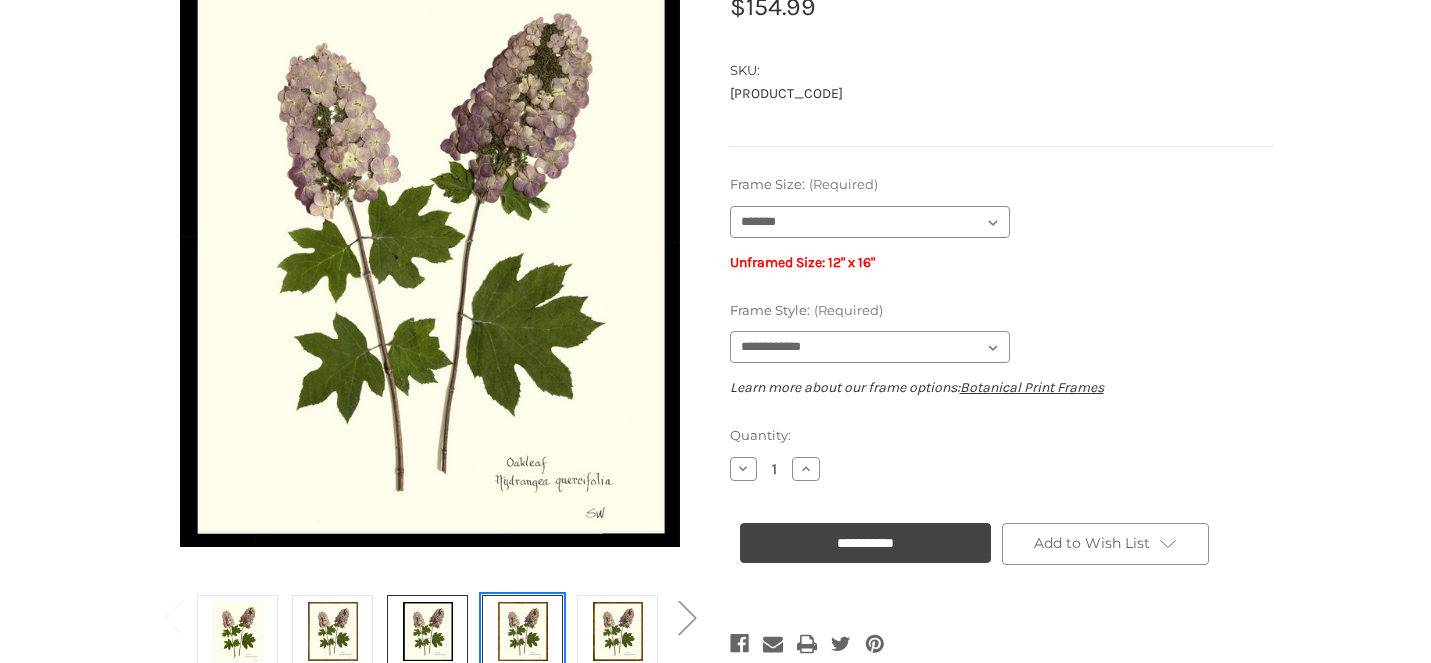 click at bounding box center (523, 631) 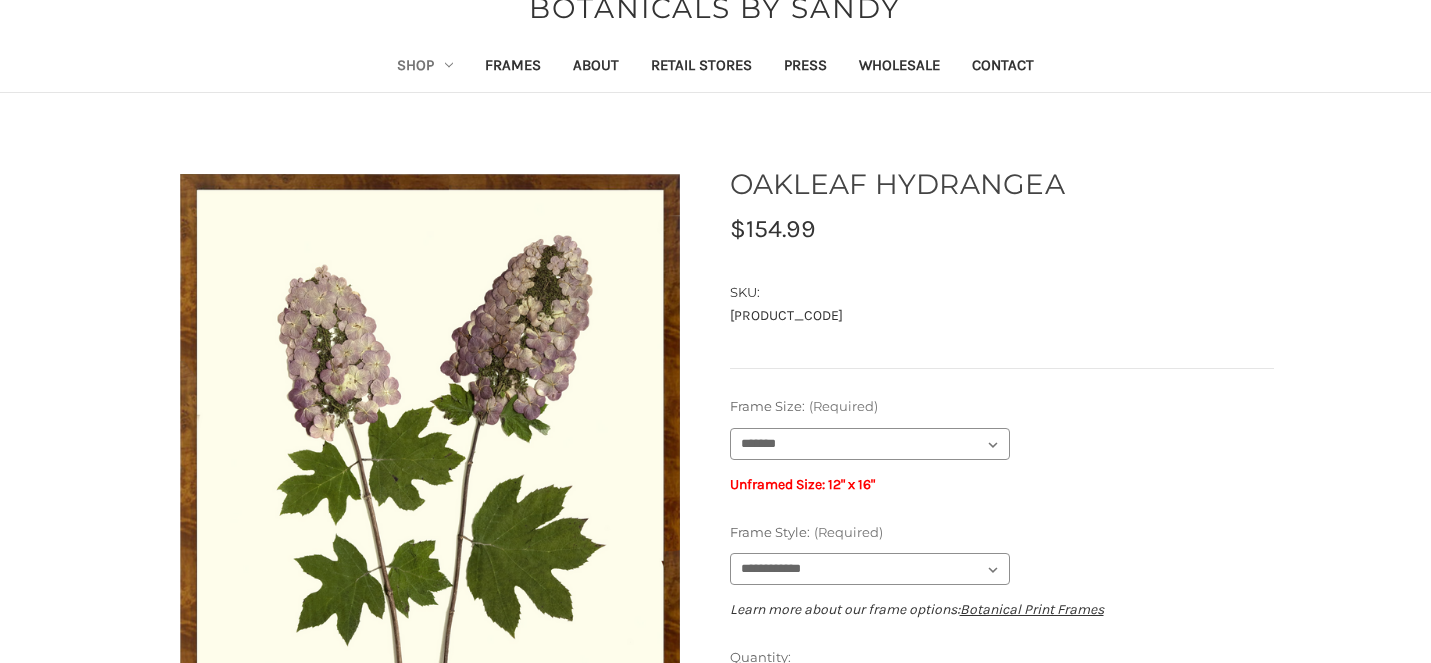 scroll, scrollTop: 0, scrollLeft: 0, axis: both 